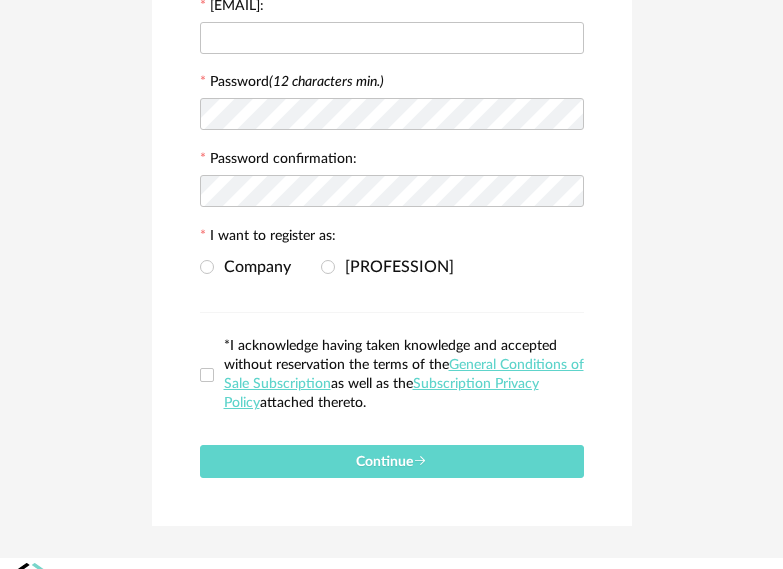 scroll, scrollTop: 400, scrollLeft: 0, axis: vertical 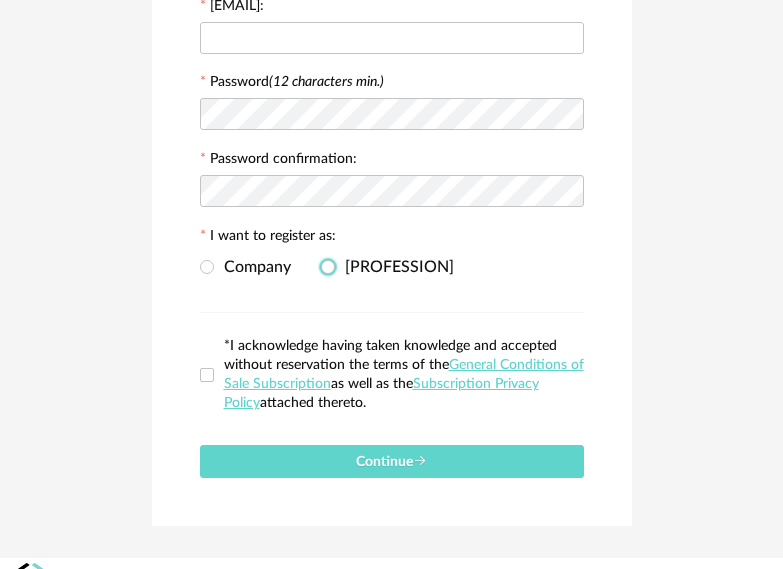 click on "Student" at bounding box center [394, 267] 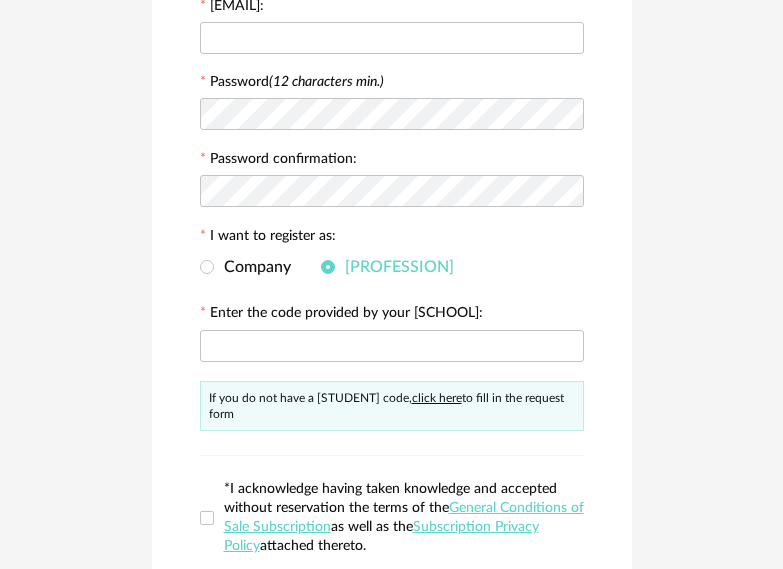 drag, startPoint x: 333, startPoint y: 269, endPoint x: 280, endPoint y: 260, distance: 53.75872 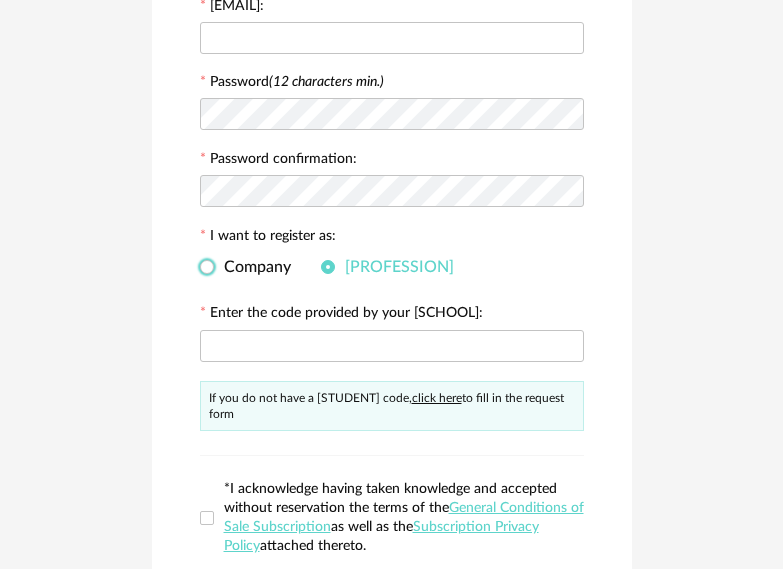 click on "Company" at bounding box center [252, 267] 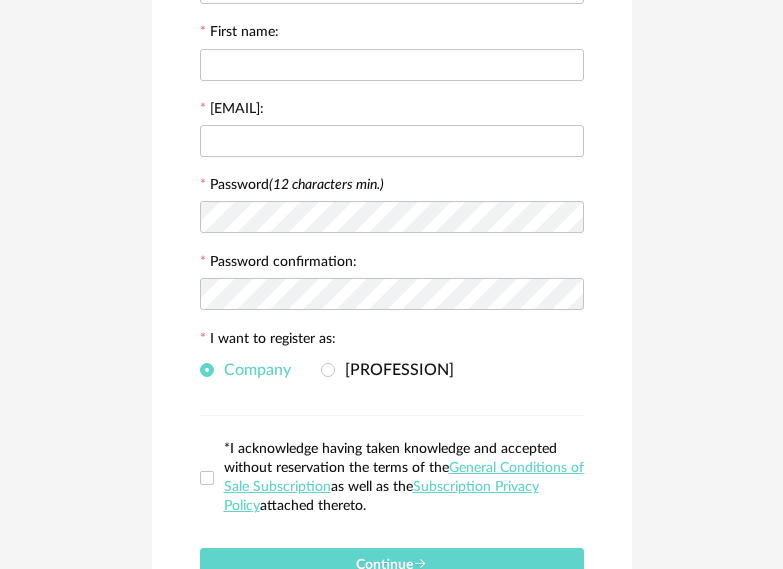 scroll, scrollTop: 100, scrollLeft: 0, axis: vertical 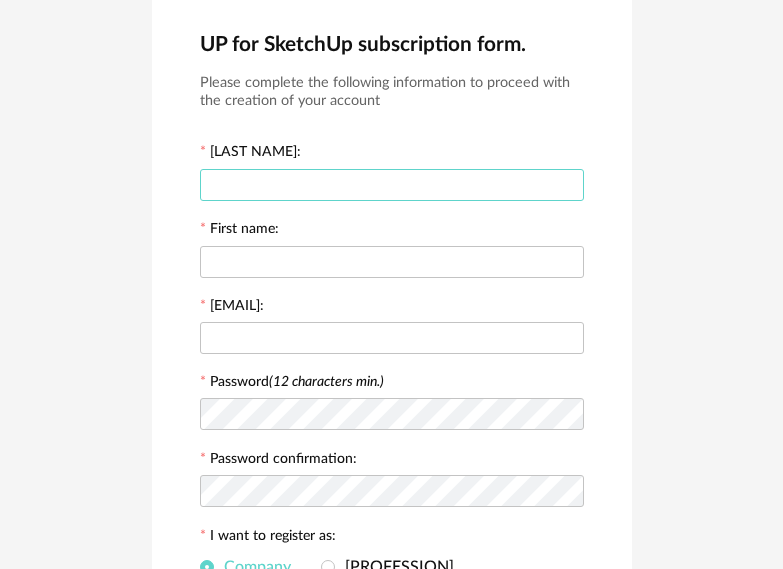 click at bounding box center (392, 185) 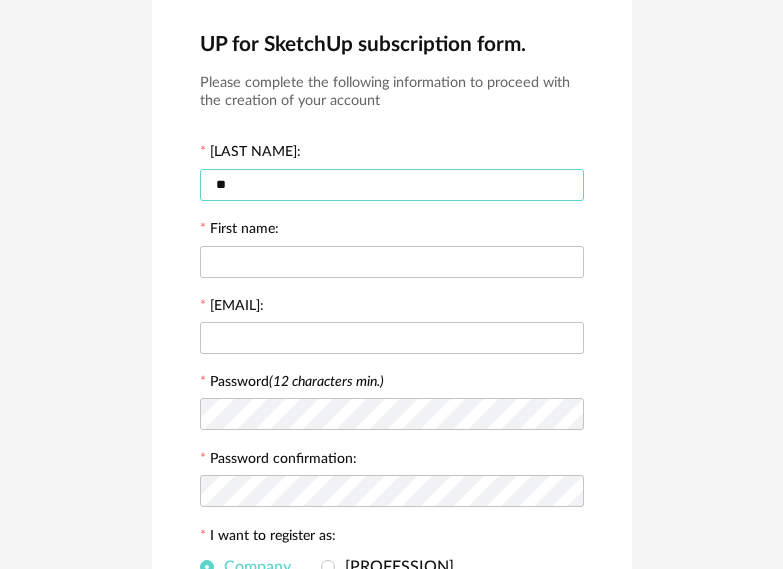 type on "*" 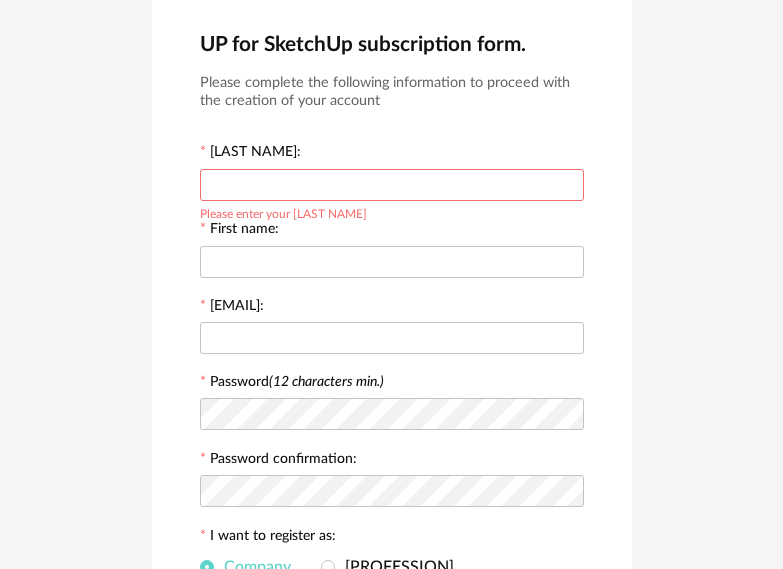 click at bounding box center (392, 185) 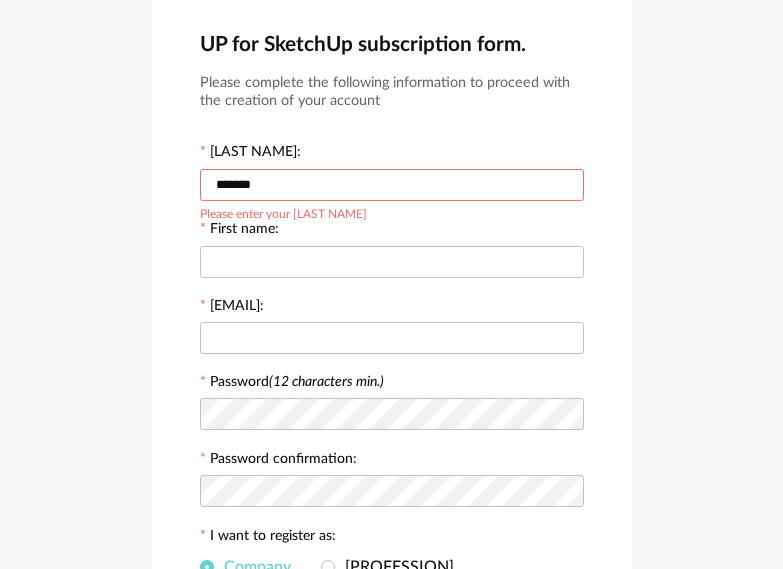 type on "*******" 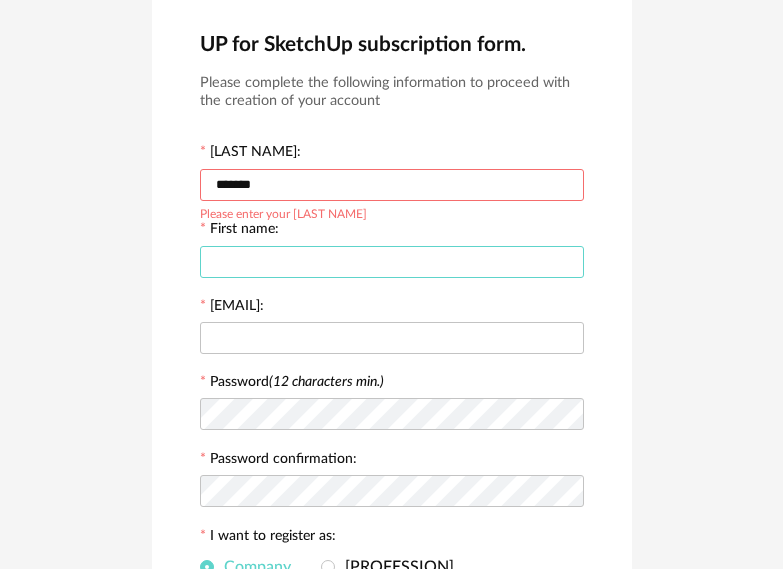 click at bounding box center (392, 262) 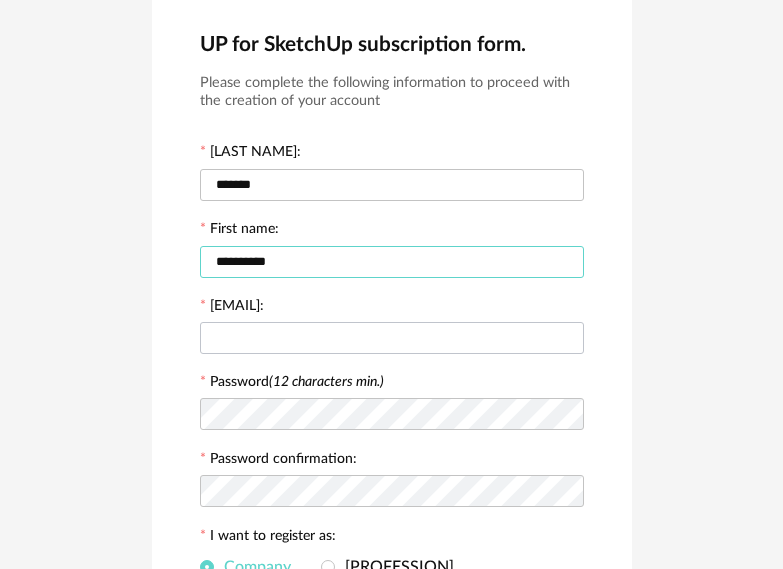 type on "**********" 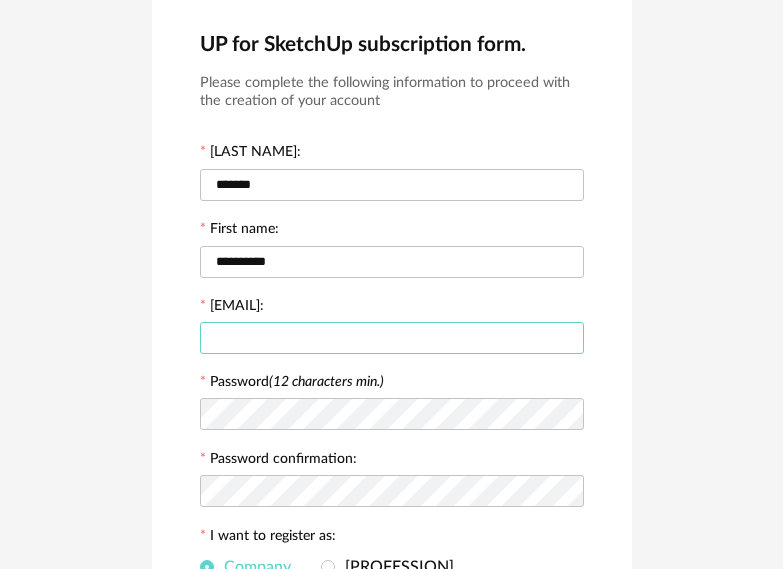click at bounding box center (392, 338) 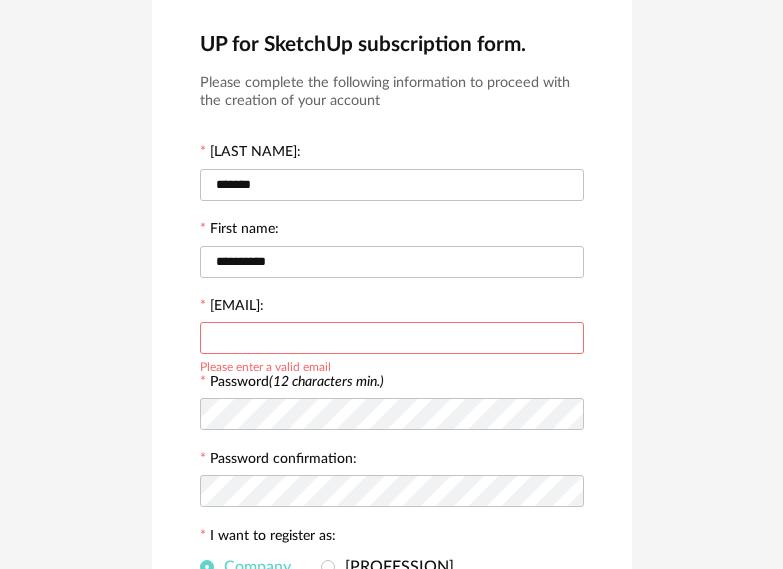 click at bounding box center (392, 338) 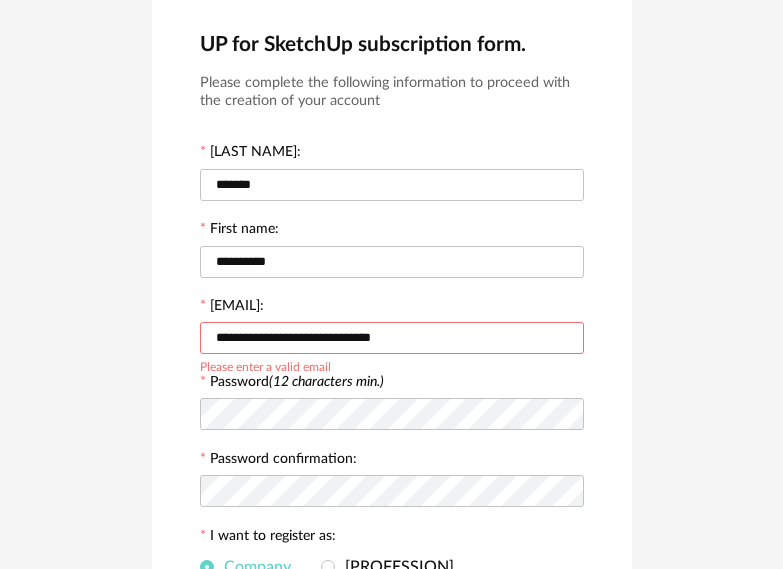 type on "**********" 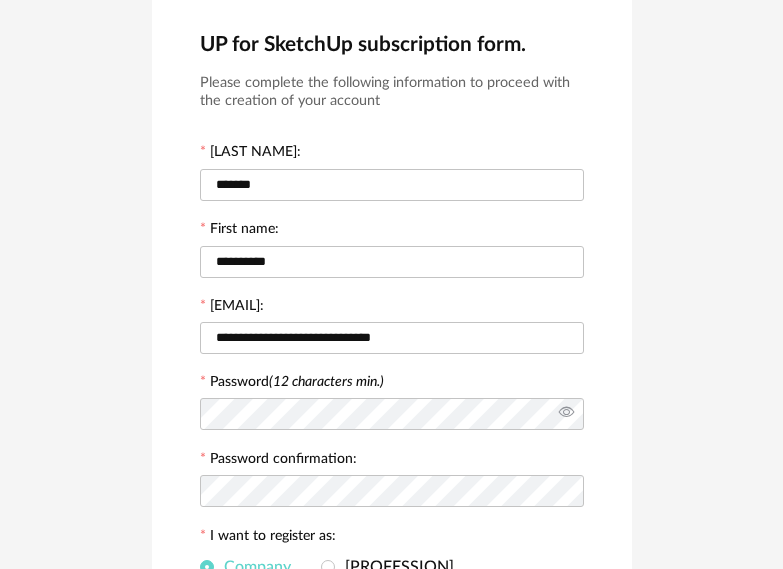 click at bounding box center [566, 414] 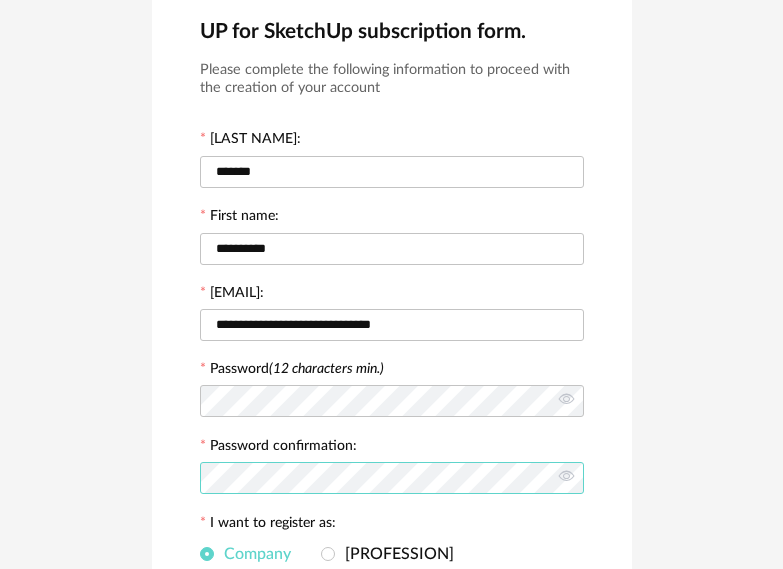 scroll, scrollTop: 300, scrollLeft: 0, axis: vertical 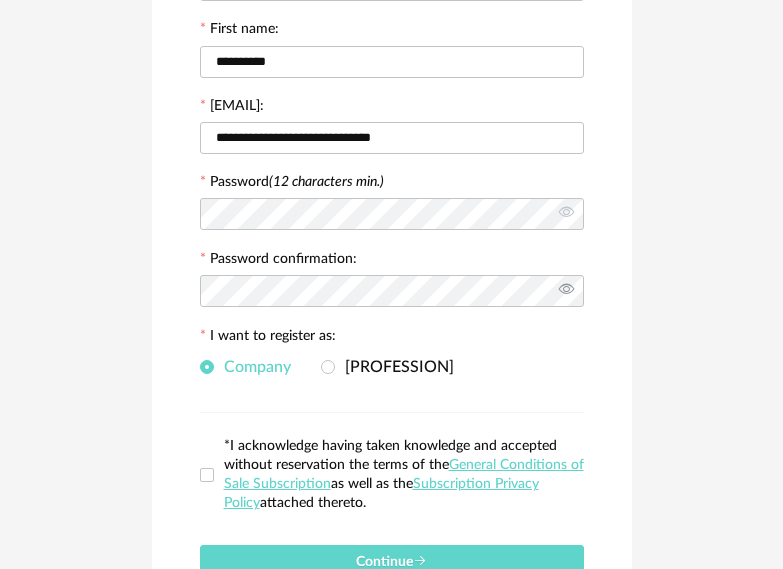 click at bounding box center [566, 291] 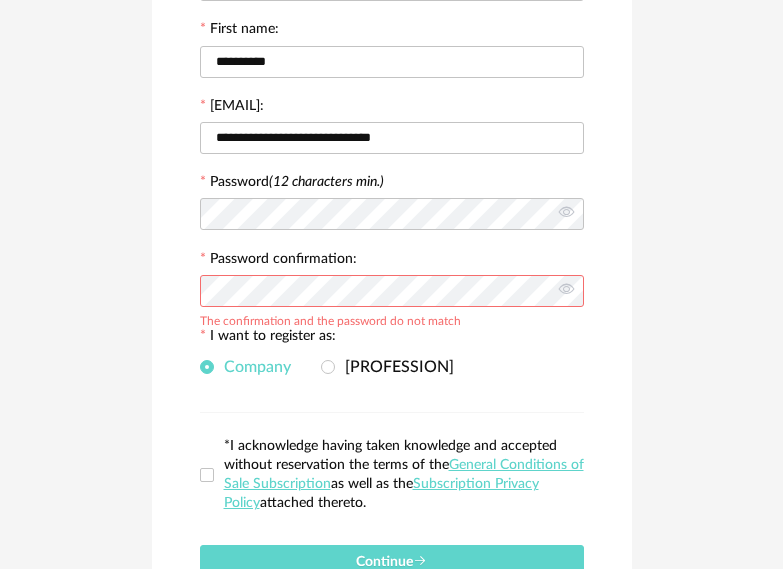 click on "*I acknowledge having taken knowledge and accepted without reservation the terms of the  General Conditions of Sale Subscription  as well as the  Subscription Privacy Policy  attached thereto." at bounding box center (399, 475) 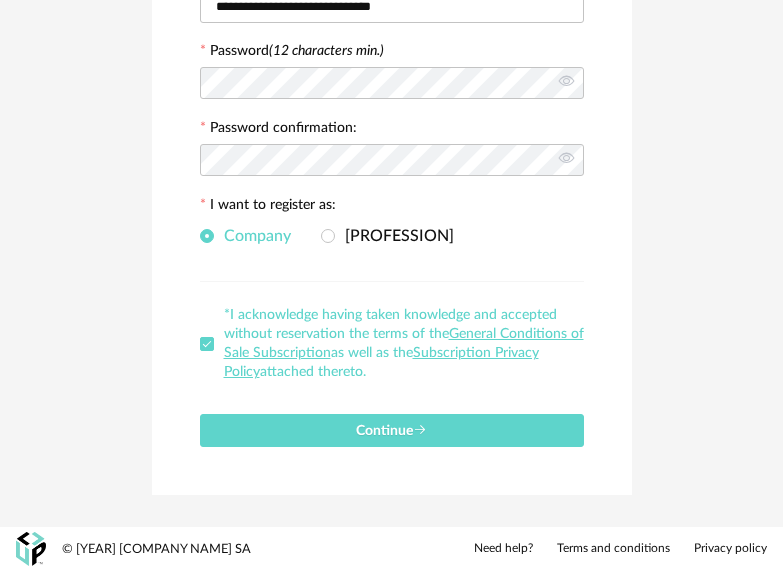 scroll, scrollTop: 433, scrollLeft: 0, axis: vertical 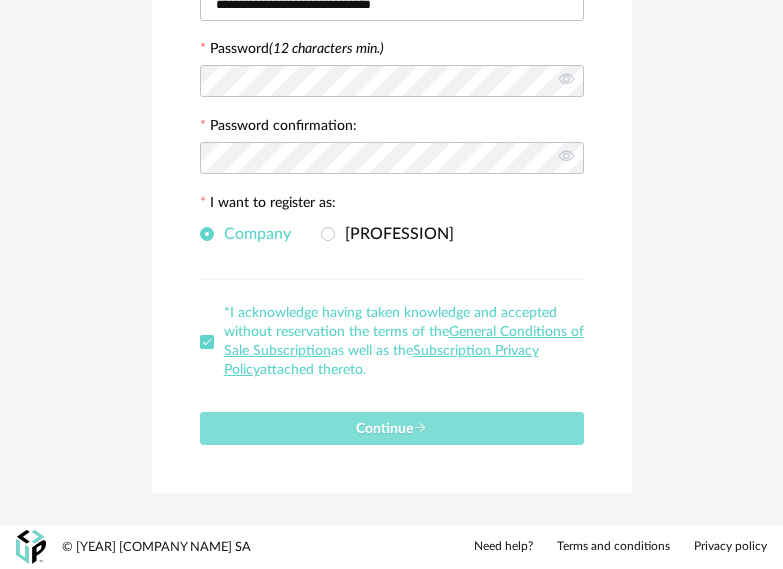 click at bounding box center (420, 428) 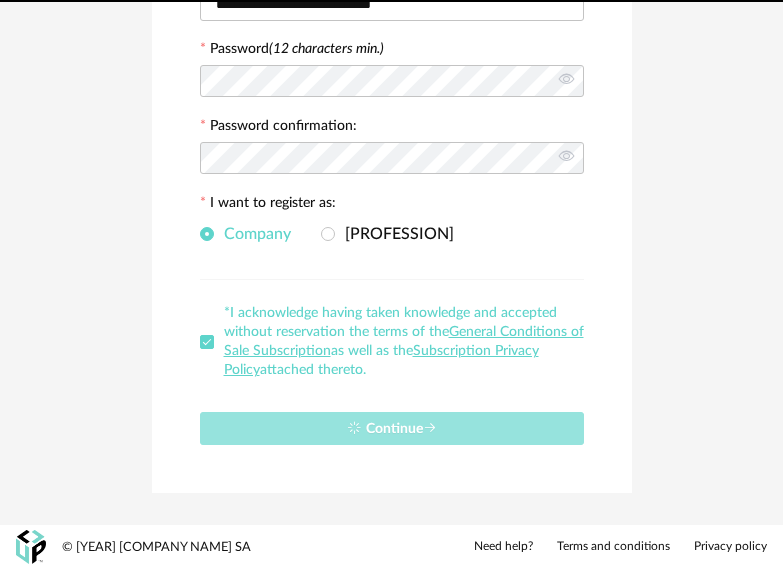 type 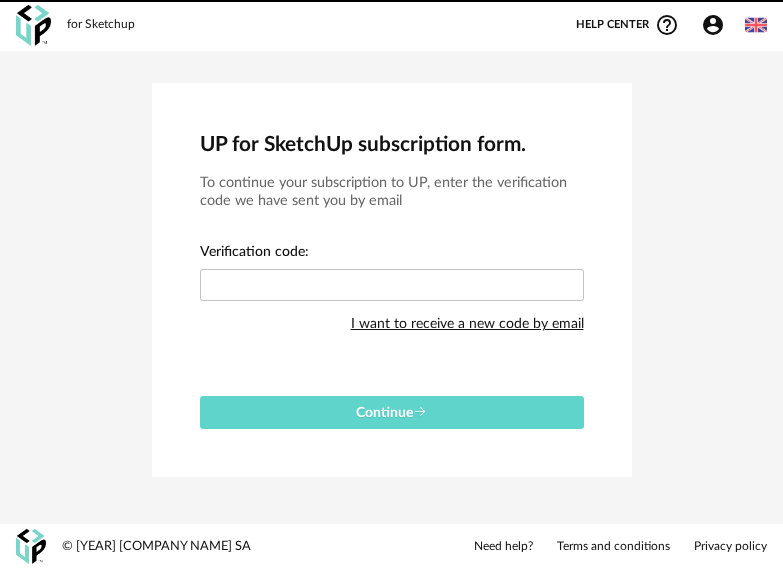 scroll, scrollTop: 0, scrollLeft: 0, axis: both 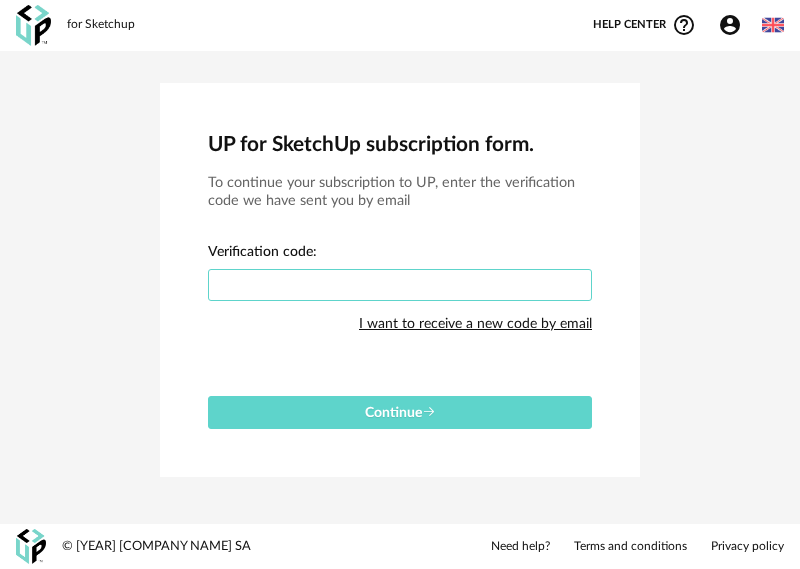 click at bounding box center [400, 285] 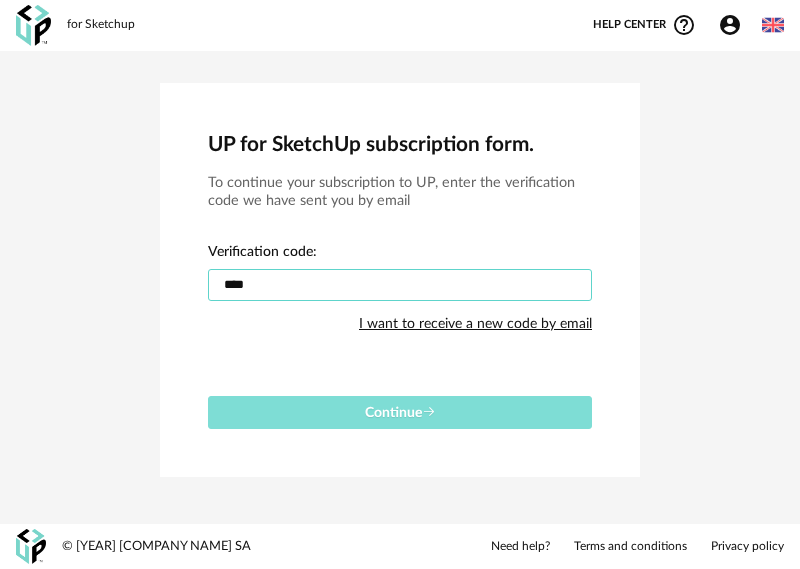 type on "****" 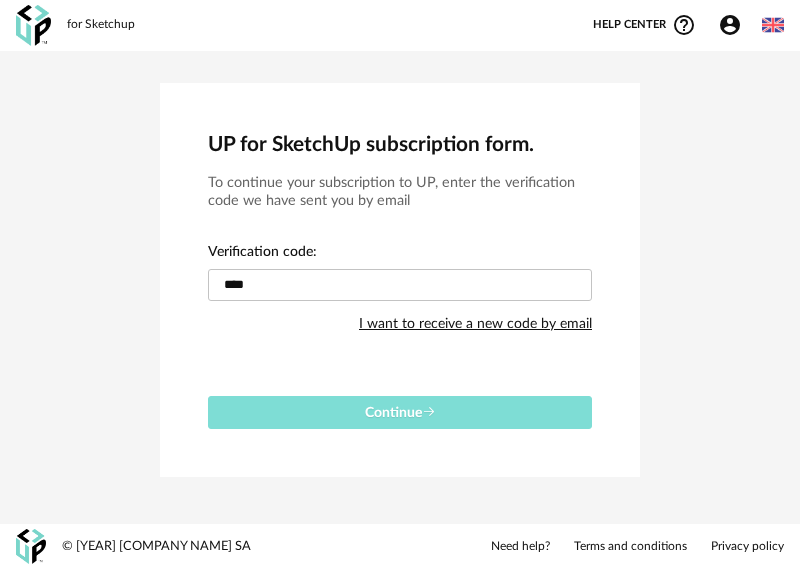 click on "Continue" at bounding box center (400, 412) 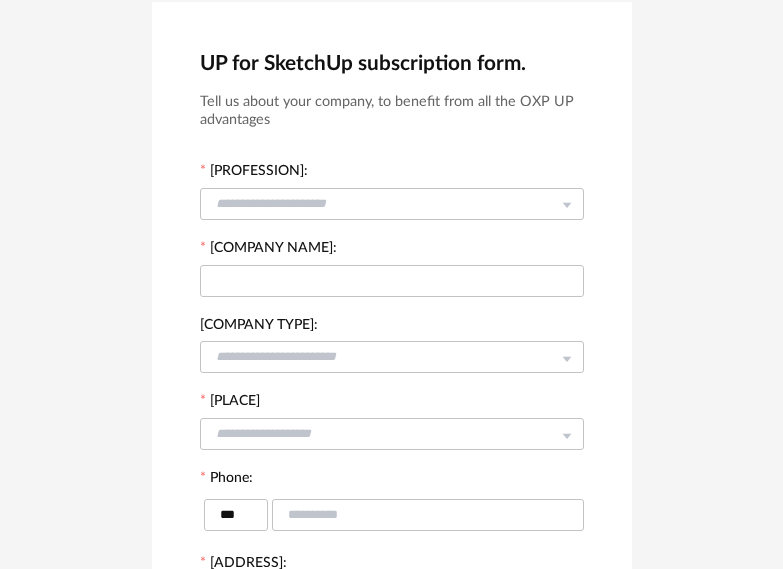 scroll, scrollTop: 0, scrollLeft: 0, axis: both 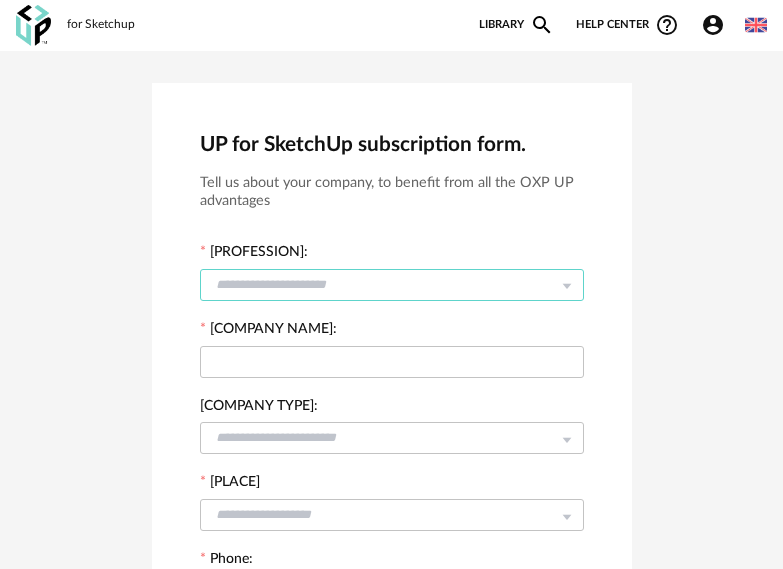 click at bounding box center [392, 285] 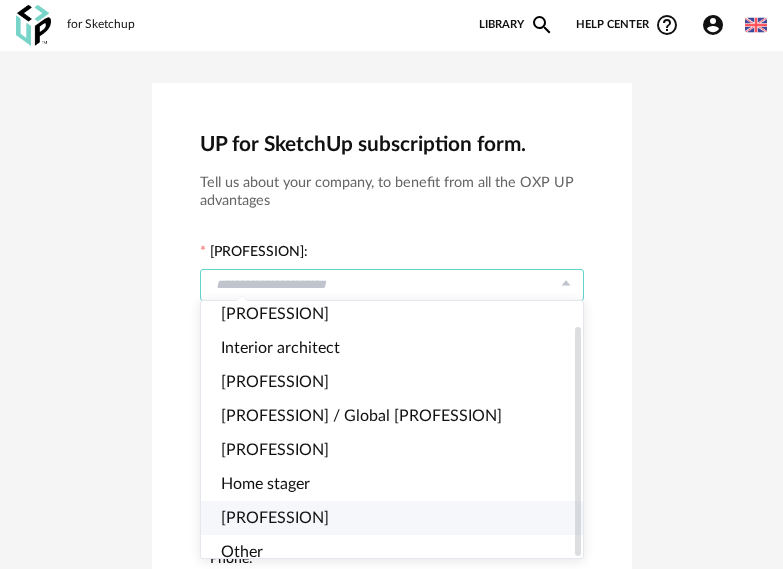 scroll, scrollTop: 27, scrollLeft: 0, axis: vertical 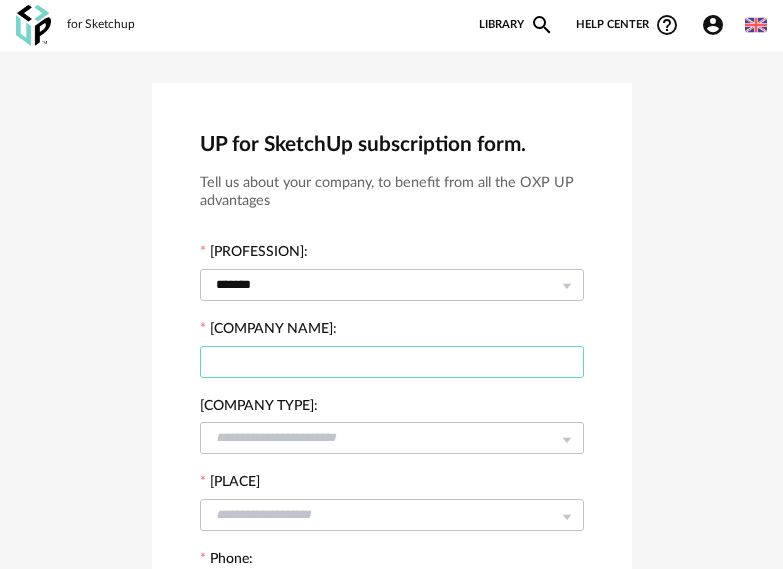 click at bounding box center [392, 362] 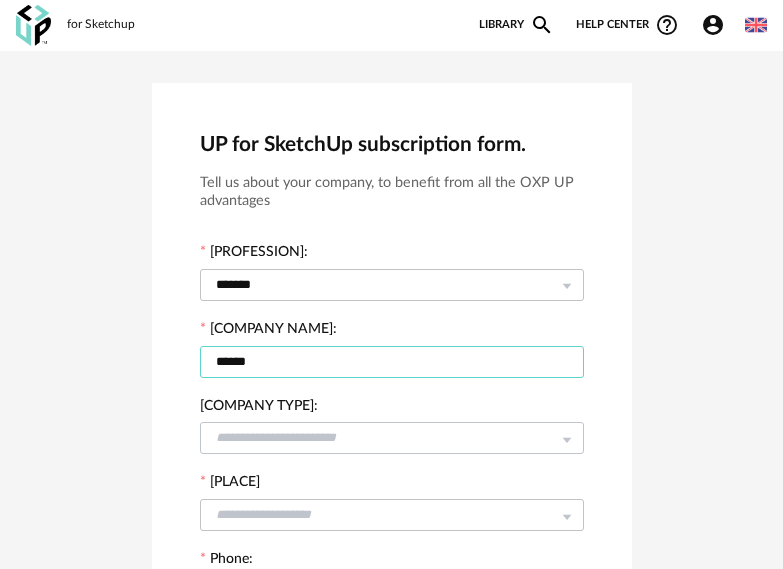 type on "******" 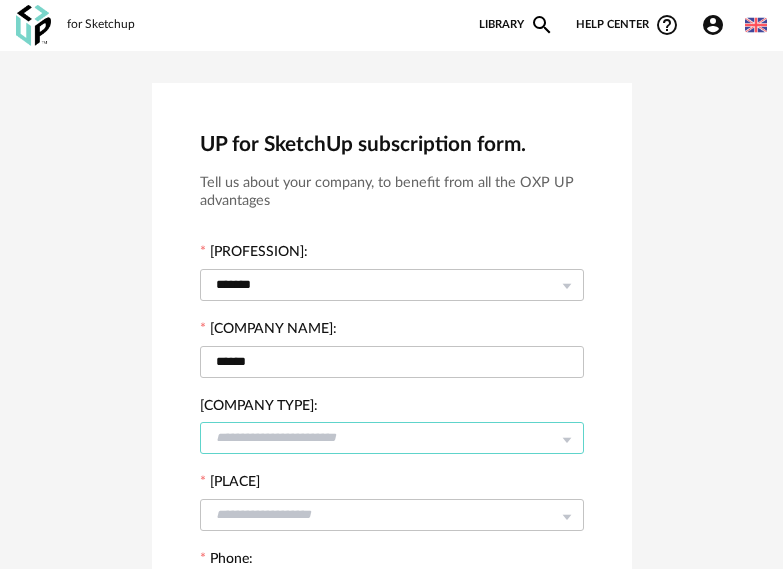 click at bounding box center [392, 438] 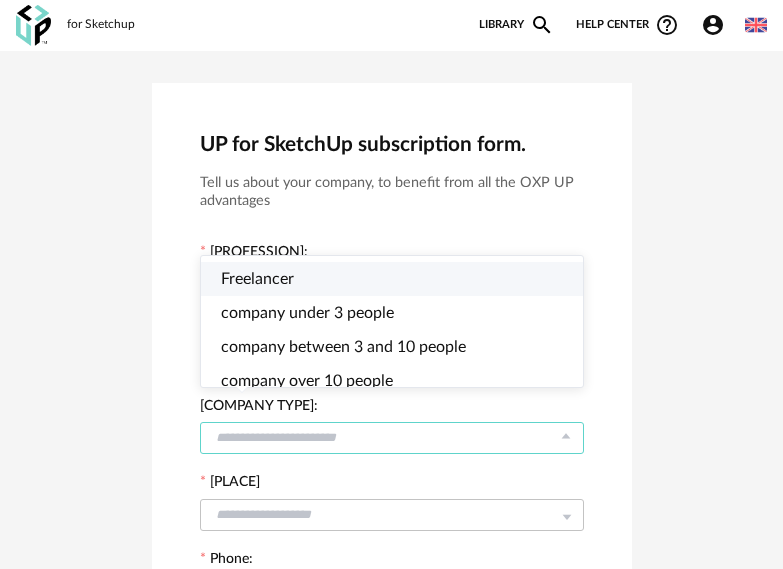 click on "Freelancer" at bounding box center (257, 279) 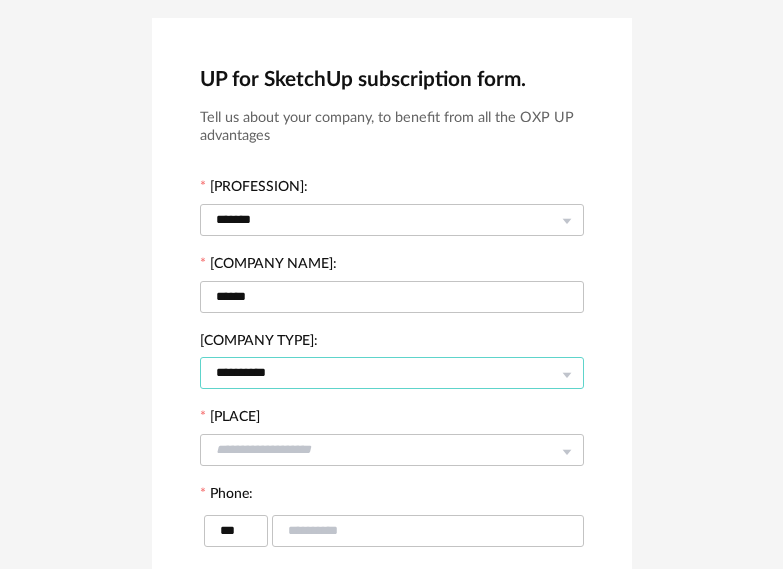 scroll, scrollTop: 100, scrollLeft: 0, axis: vertical 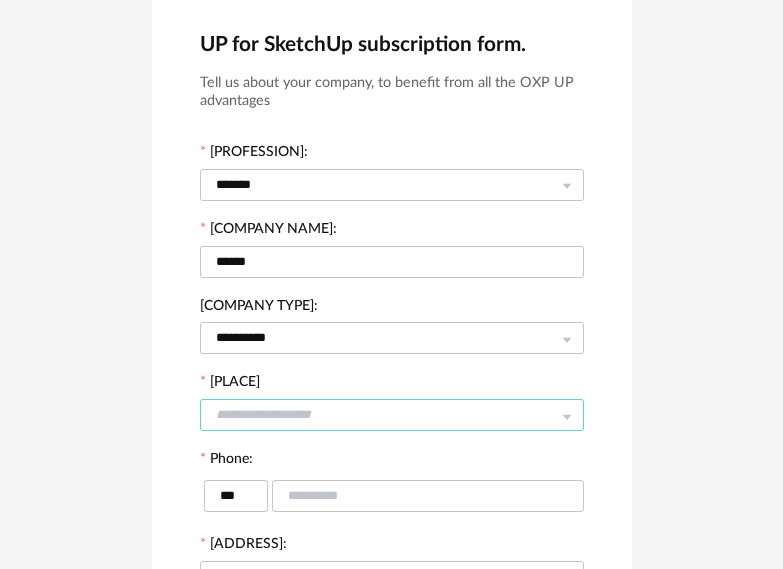 click at bounding box center [392, 415] 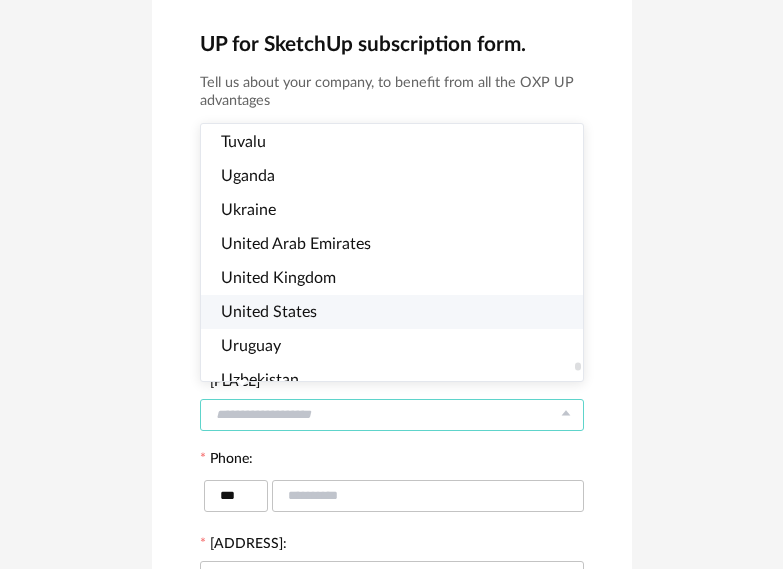 scroll, scrollTop: 7700, scrollLeft: 0, axis: vertical 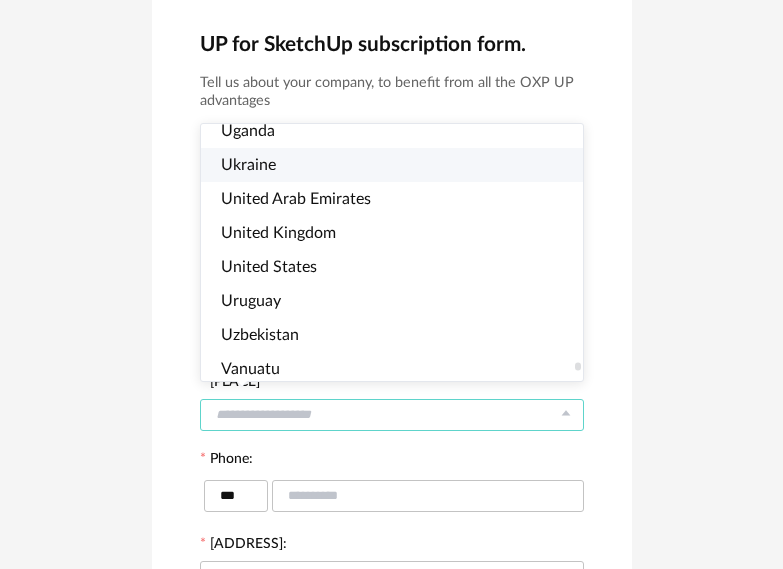 click on "Ukraine" at bounding box center (248, 165) 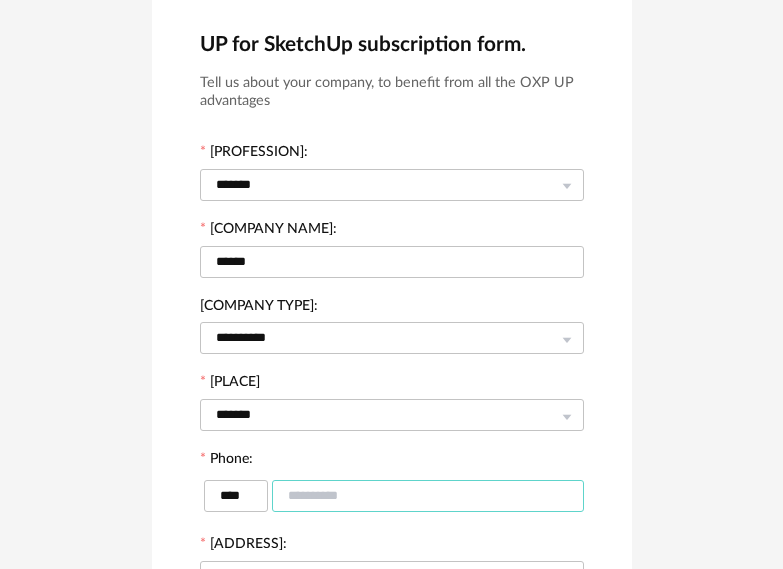 click at bounding box center (428, 496) 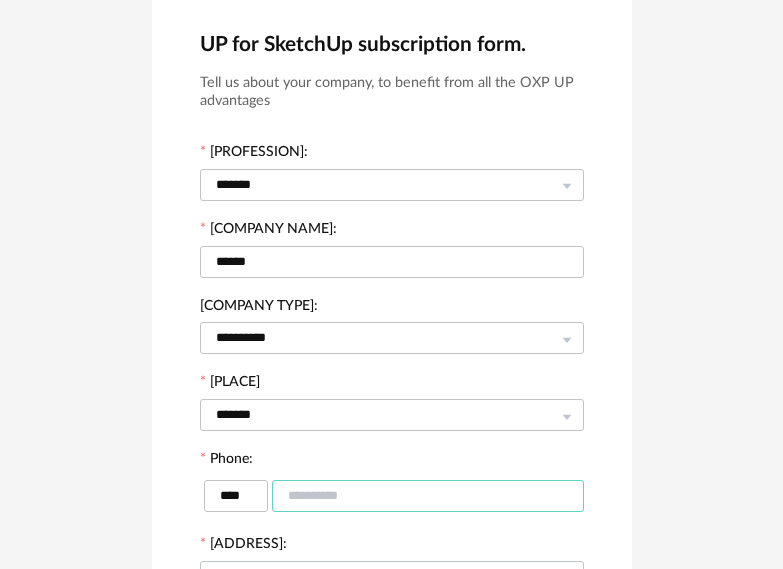 type on "*" 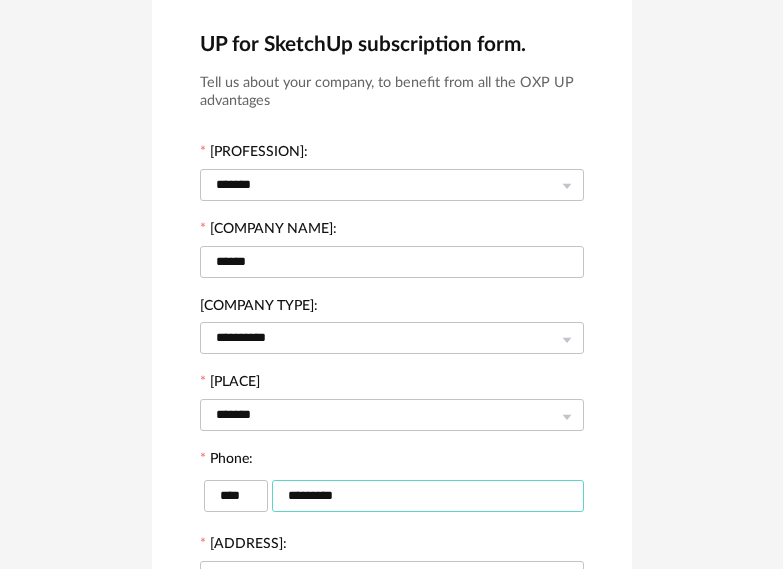 scroll, scrollTop: 500, scrollLeft: 0, axis: vertical 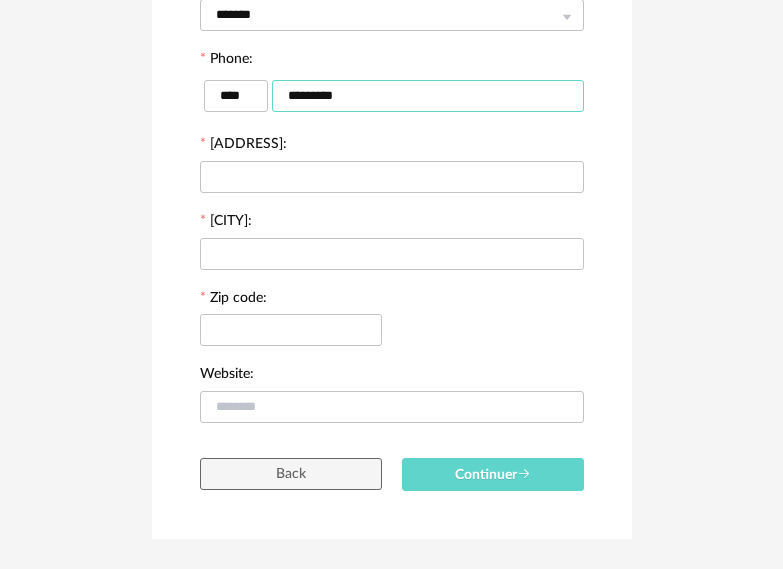 type on "*********" 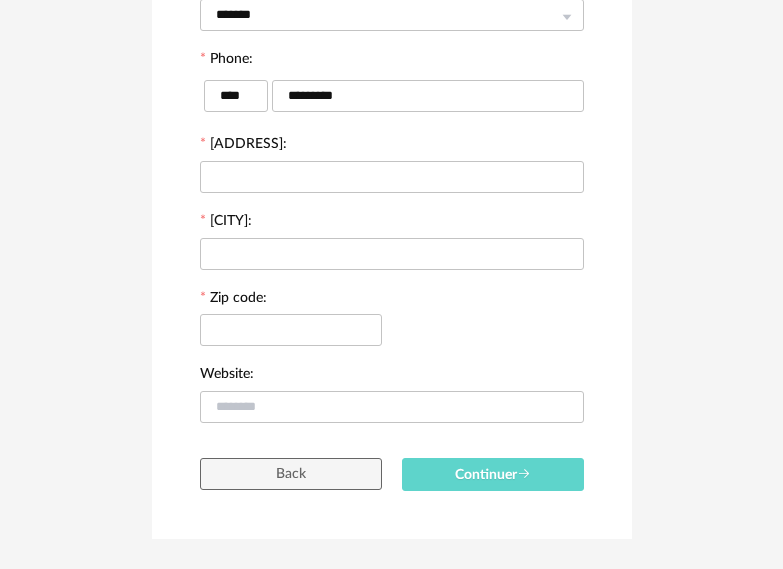 click on "City:" at bounding box center (392, 242) 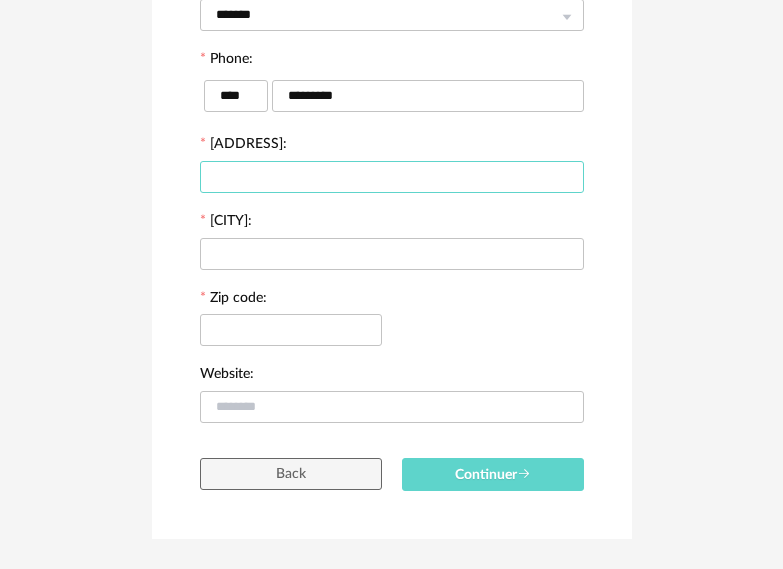 click at bounding box center [392, 177] 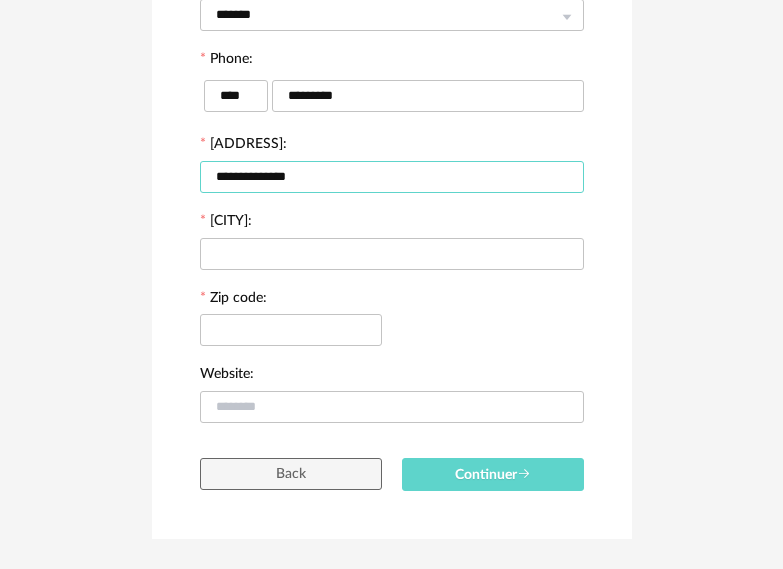 click on "**********" at bounding box center [392, 177] 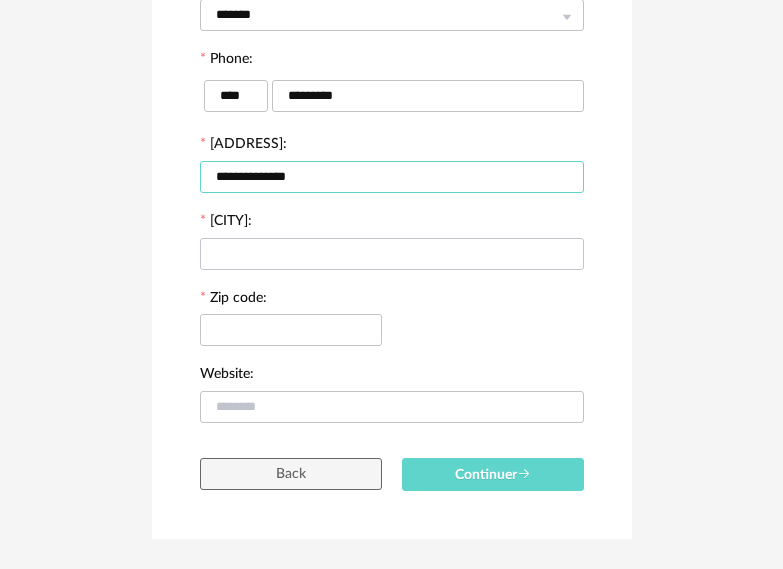 type on "**********" 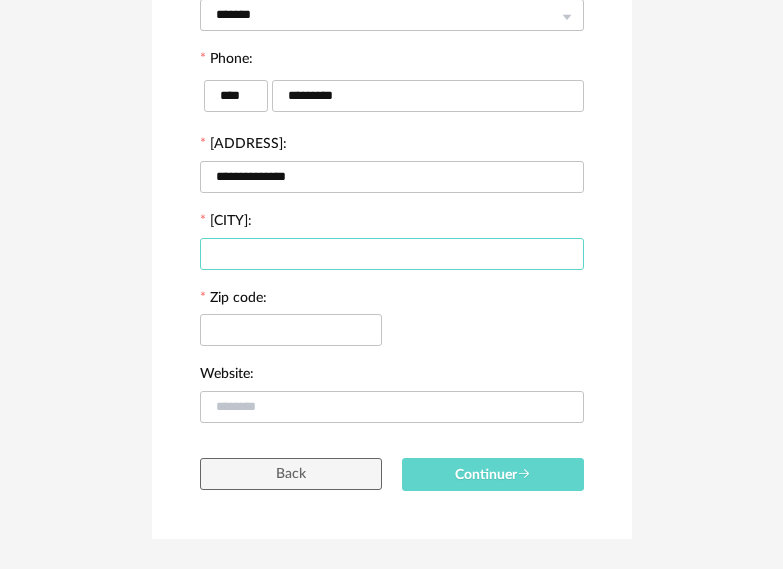 click at bounding box center (392, 254) 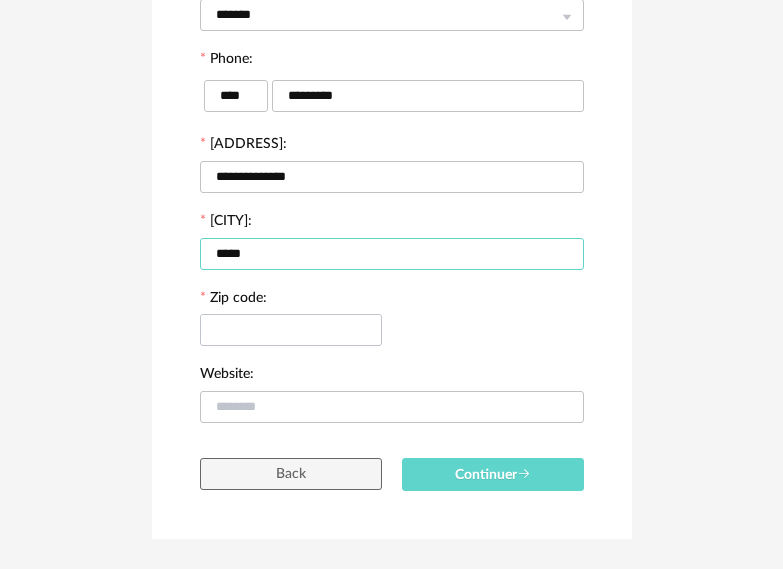 type on "*****" 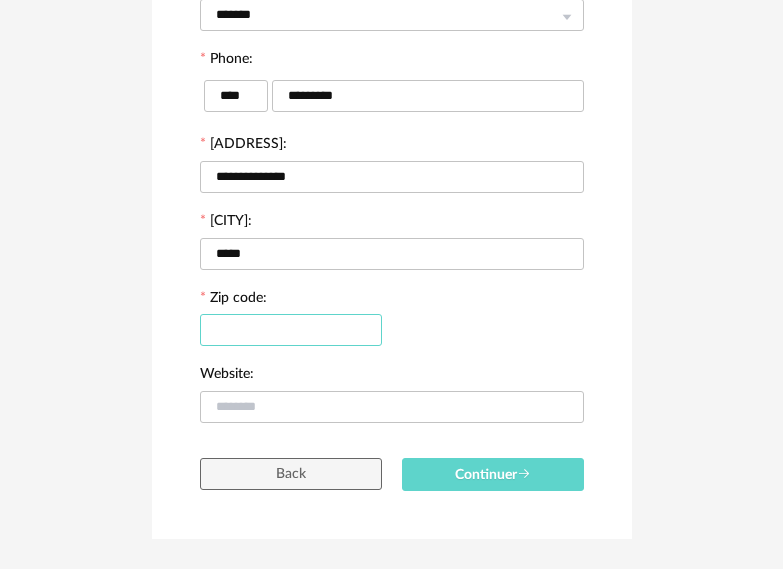 click at bounding box center (291, 330) 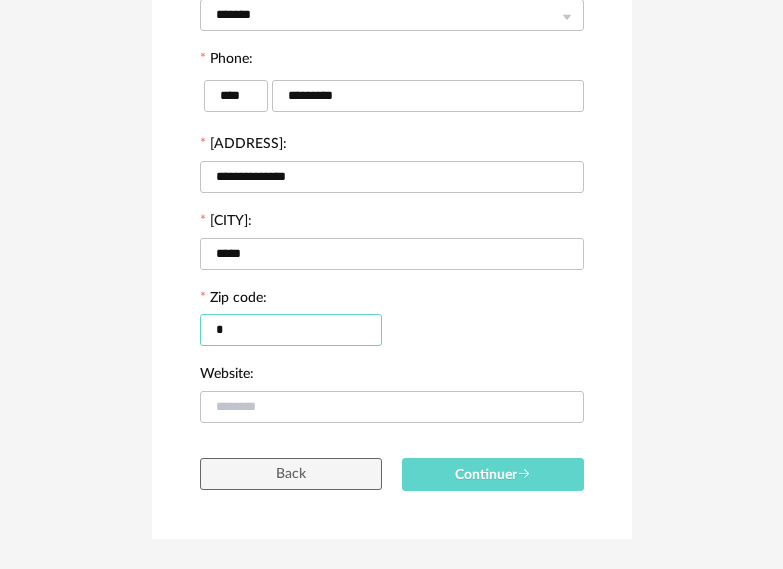 type on "*" 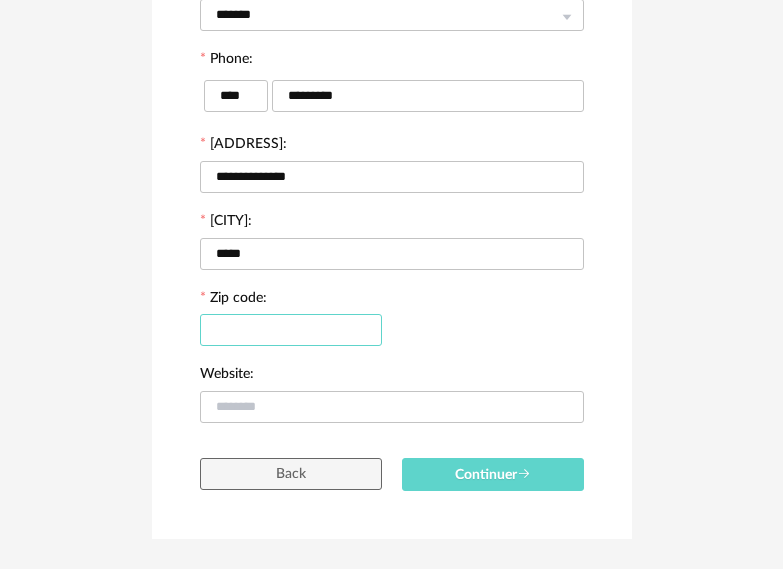 paste on "*****" 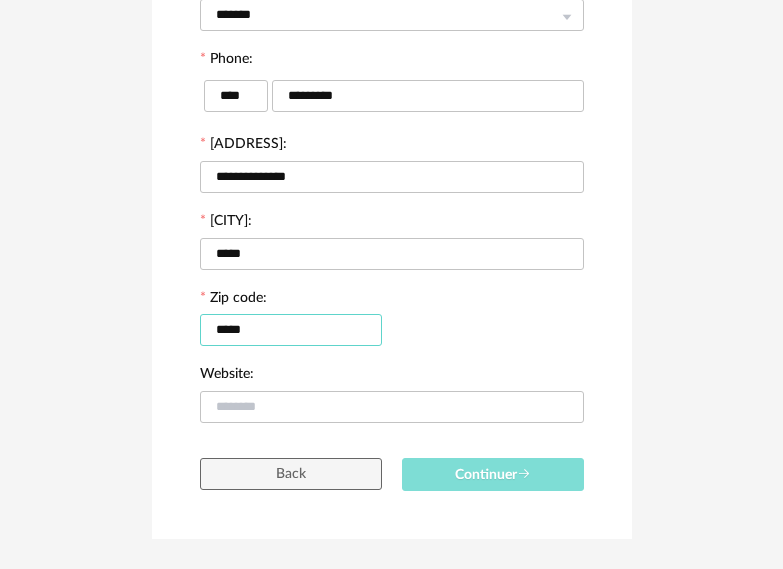type on "*****" 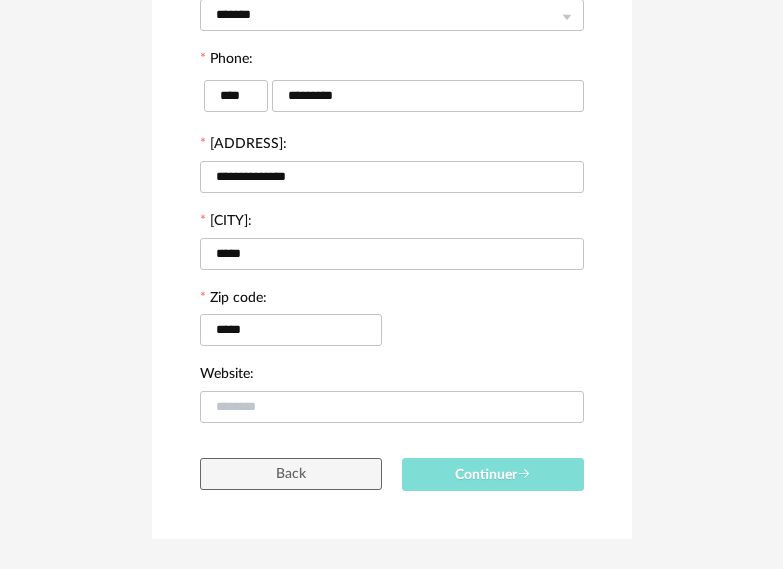 click on "Continuer" at bounding box center [493, 474] 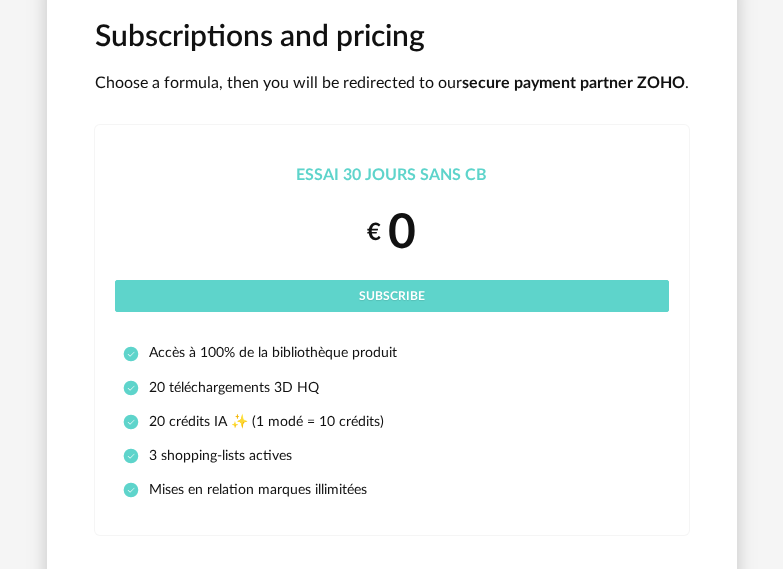 scroll, scrollTop: 0, scrollLeft: 0, axis: both 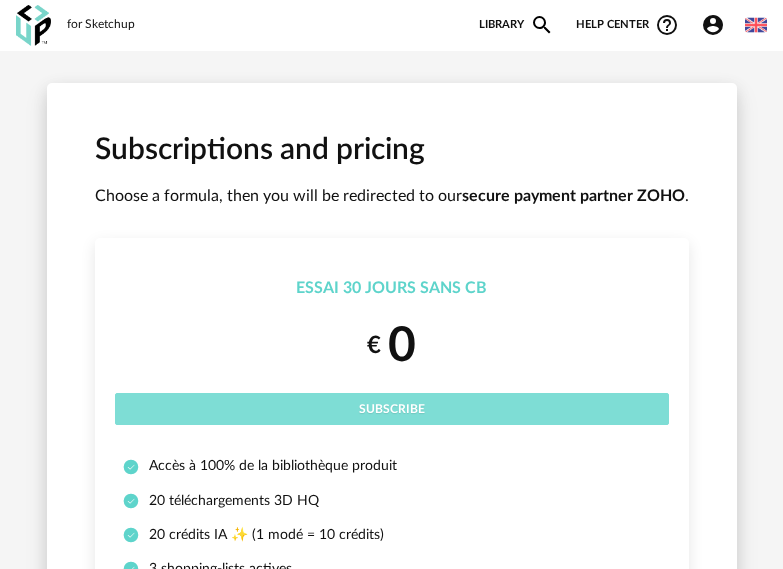 click on "Subscribe" at bounding box center (392, 409) 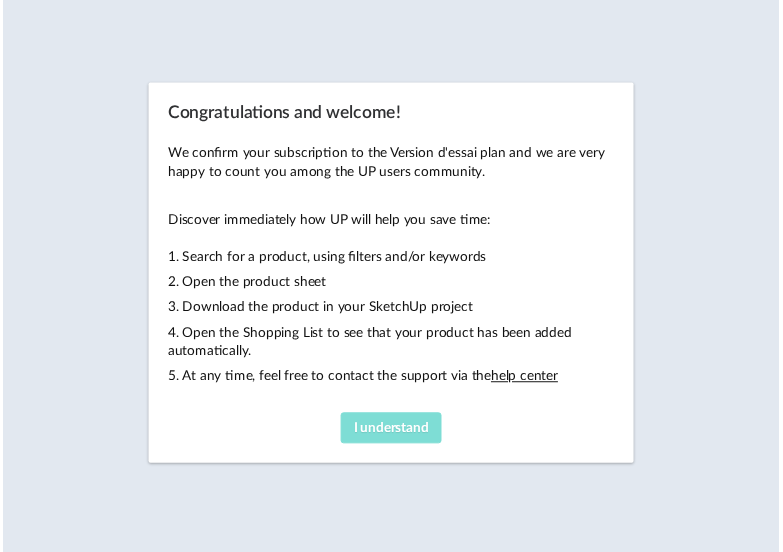 scroll, scrollTop: 0, scrollLeft: 0, axis: both 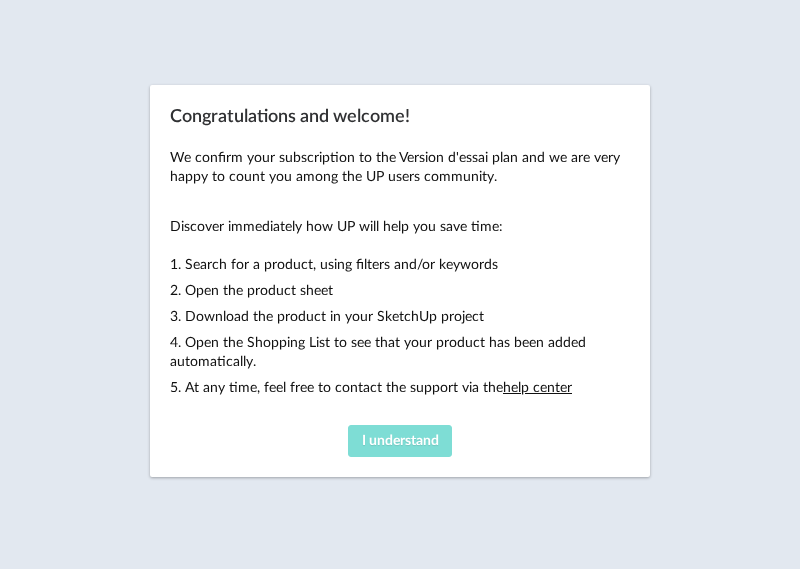 click on "I understand" at bounding box center [400, 441] 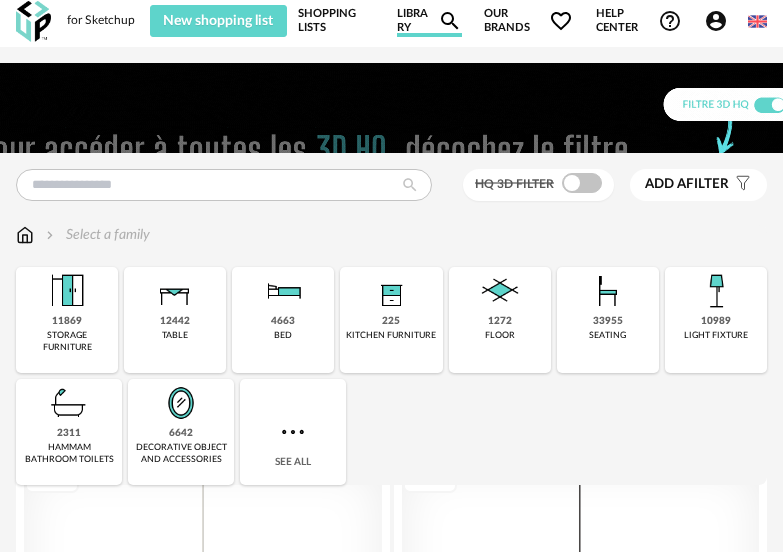 scroll, scrollTop: 0, scrollLeft: 0, axis: both 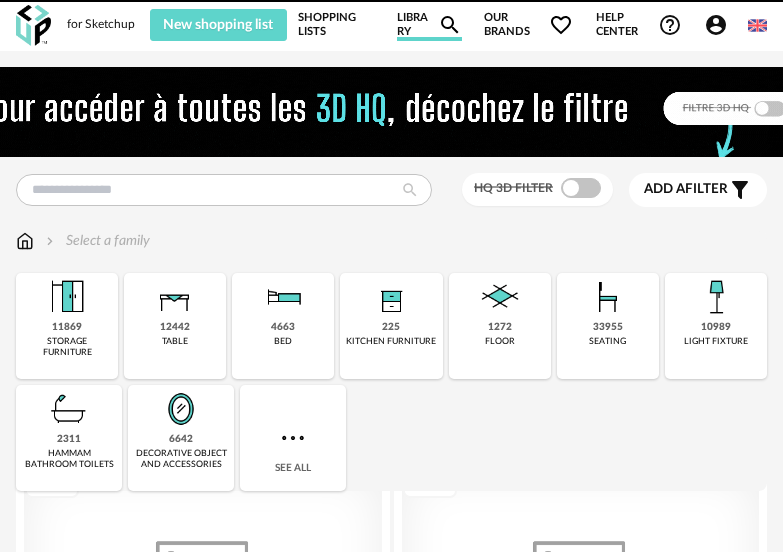 click at bounding box center (175, 297) 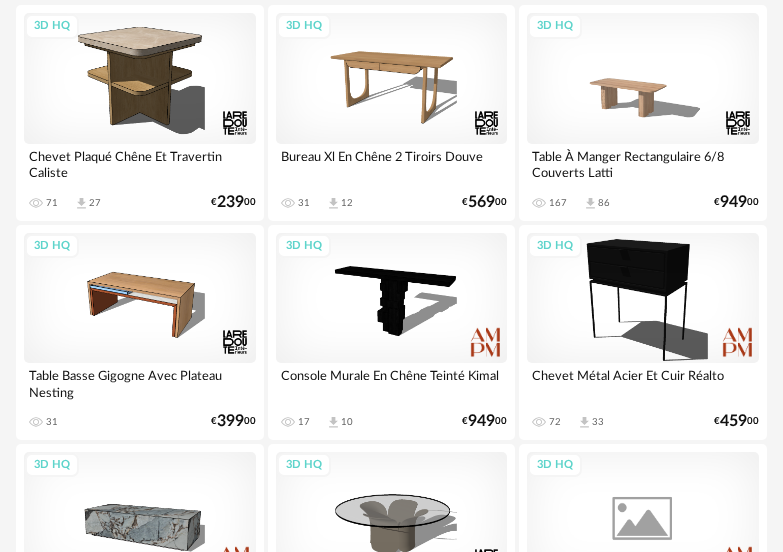 scroll, scrollTop: 200, scrollLeft: 0, axis: vertical 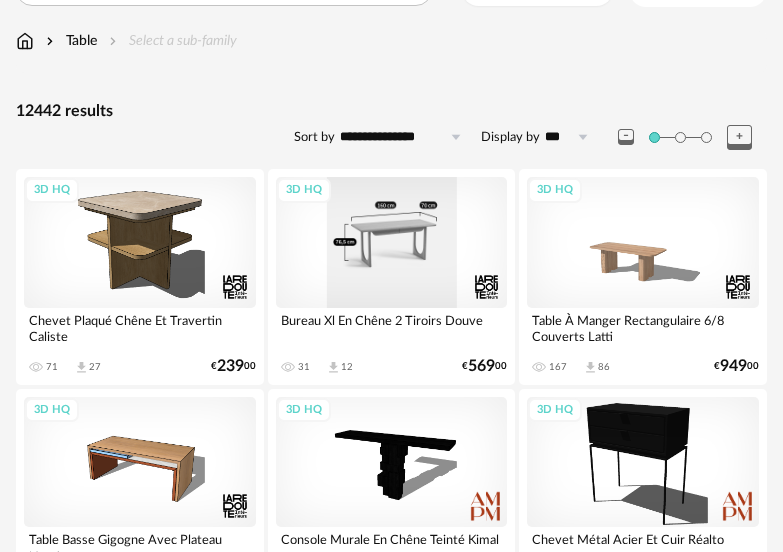 click on "[PRODUCT_TYPE] 3D" at bounding box center (392, 242) 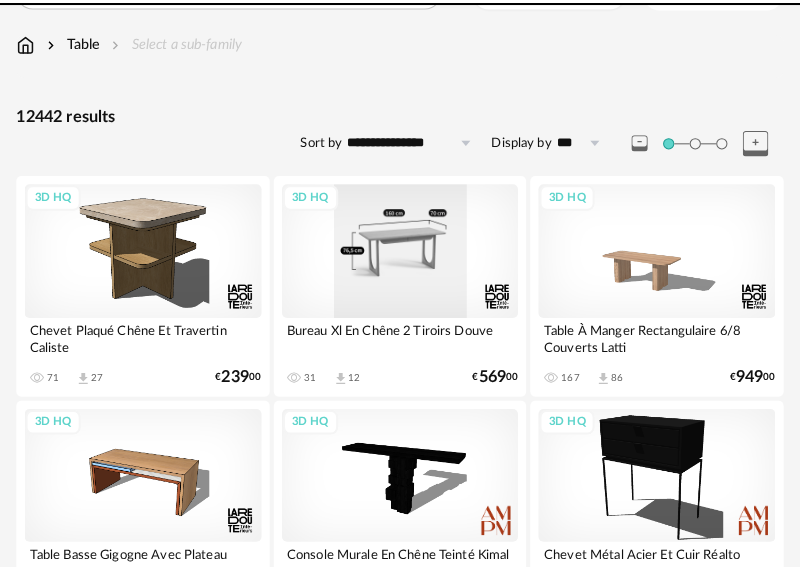 scroll, scrollTop: 0, scrollLeft: 0, axis: both 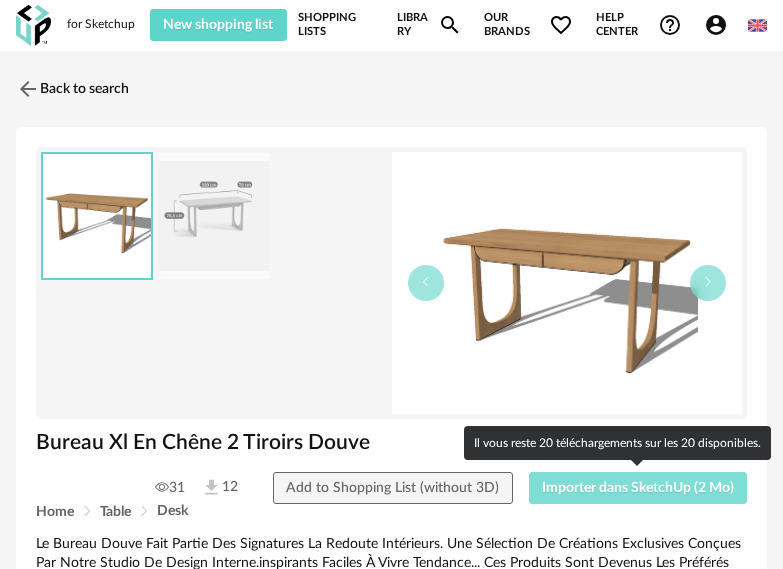 click on "Importer dans SketchUp (2 Mo)" at bounding box center (638, 488) 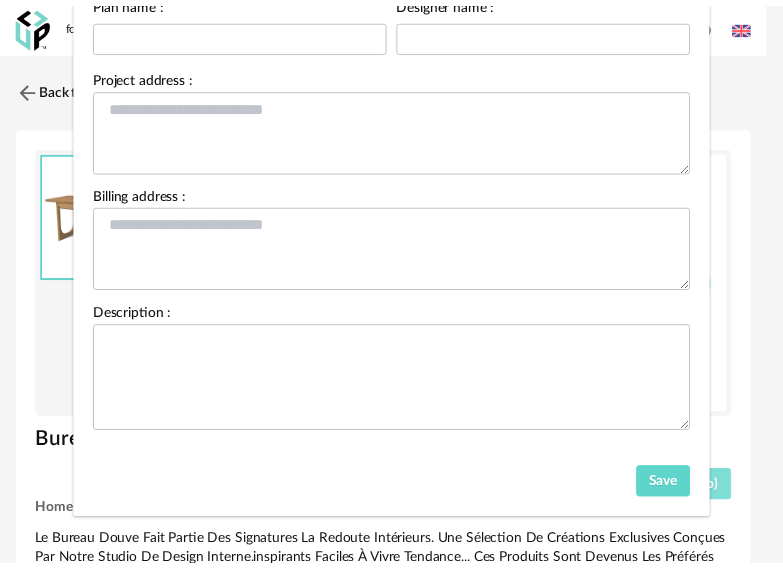 scroll, scrollTop: 231, scrollLeft: 0, axis: vertical 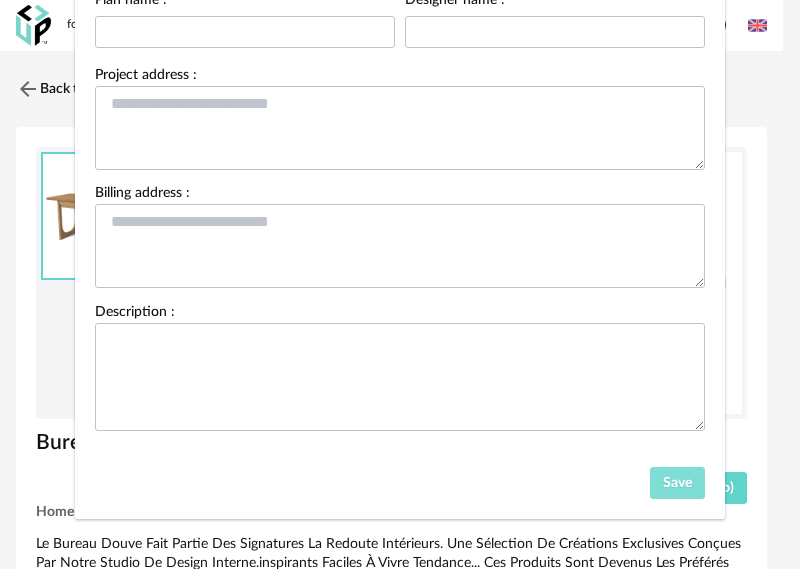 click on "Save" at bounding box center [678, 483] 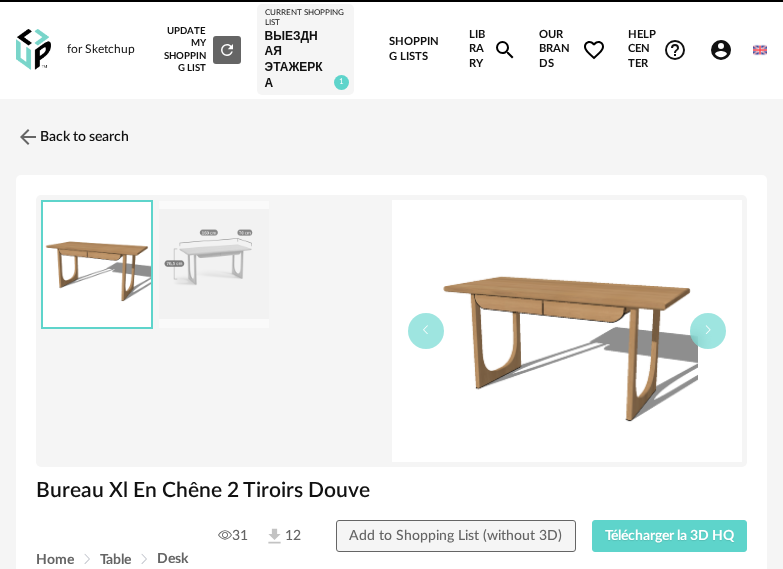 scroll, scrollTop: 0, scrollLeft: 0, axis: both 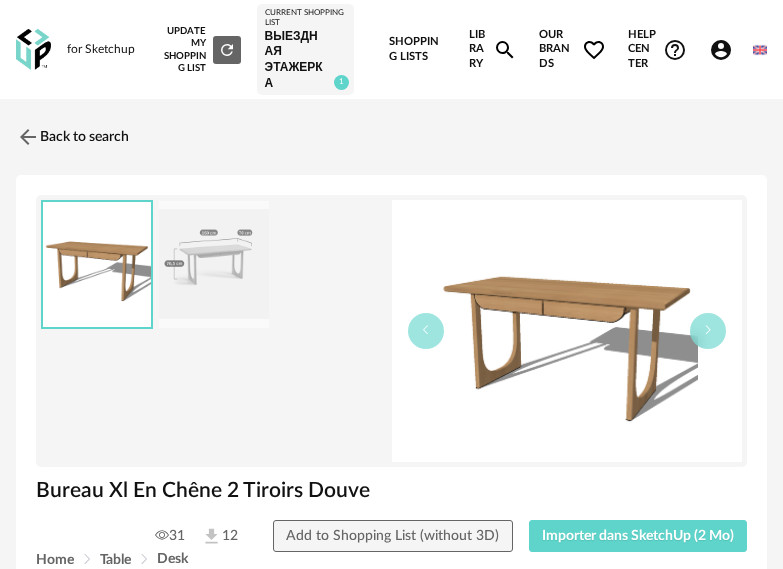 drag, startPoint x: 137, startPoint y: 27, endPoint x: 143, endPoint y: 14, distance: 14.3178215 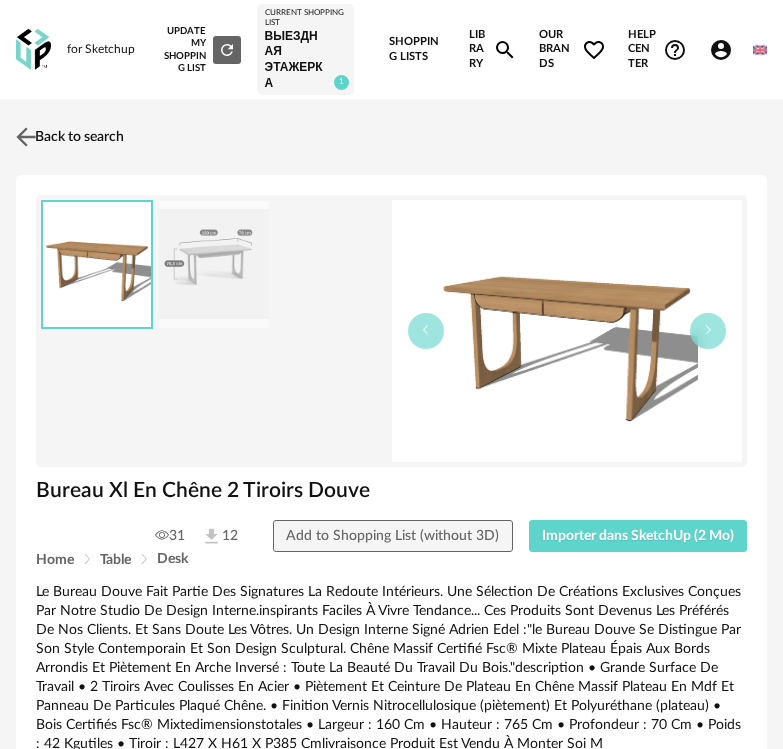 click at bounding box center [26, 137] 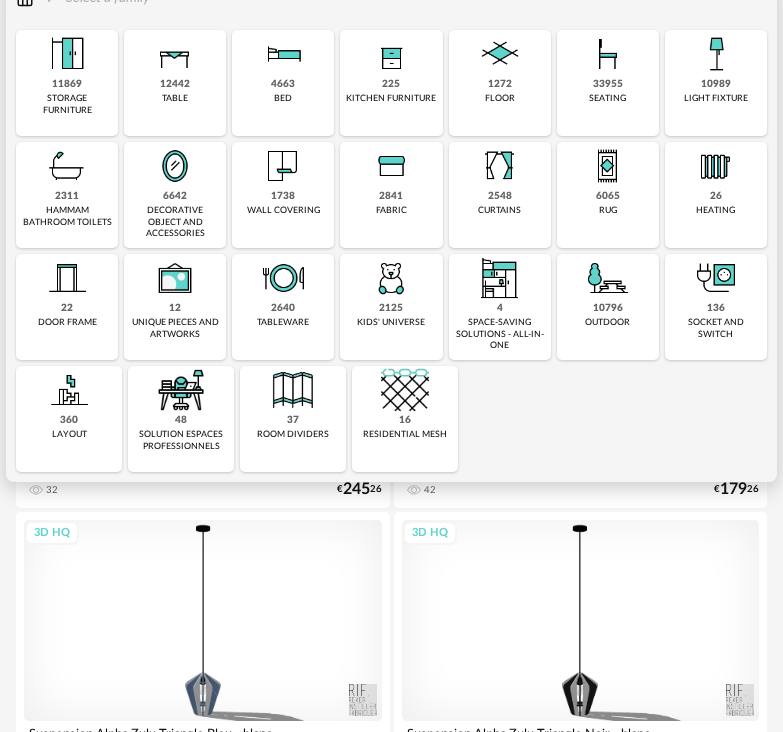 scroll, scrollTop: 300, scrollLeft: 0, axis: vertical 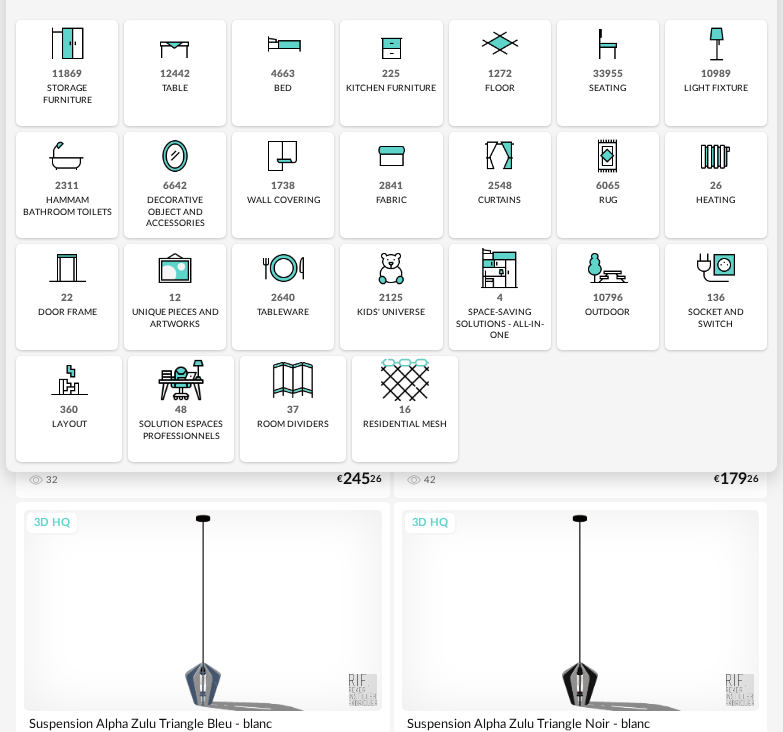 click at bounding box center (67, 268) 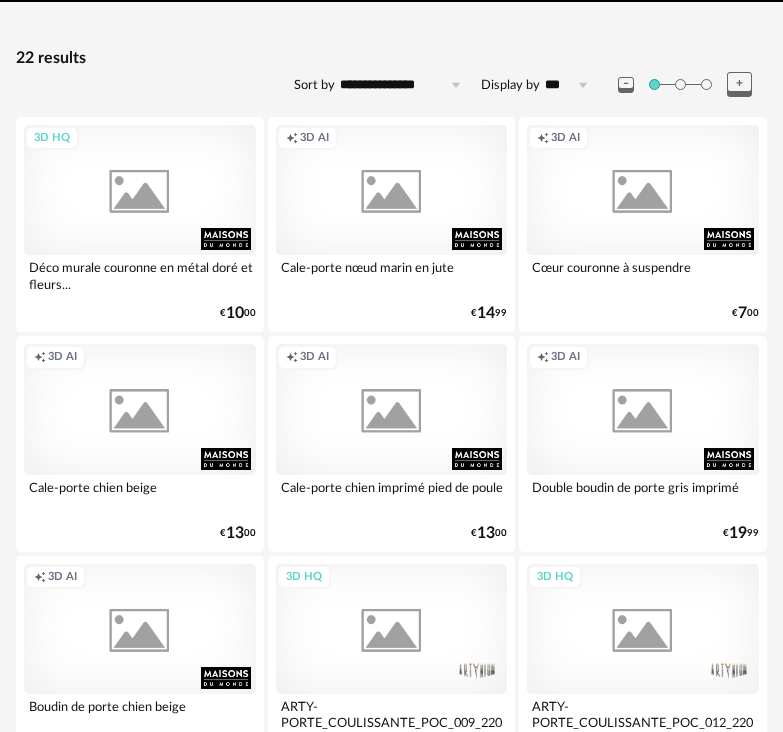 scroll, scrollTop: 0, scrollLeft: 0, axis: both 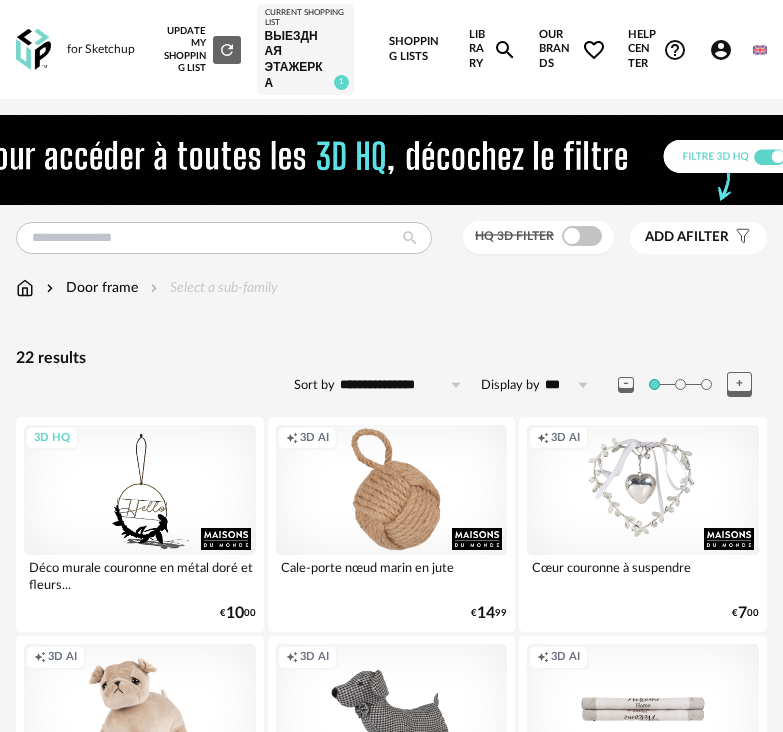 drag, startPoint x: 440, startPoint y: 332, endPoint x: 422, endPoint y: 304, distance: 33.286633 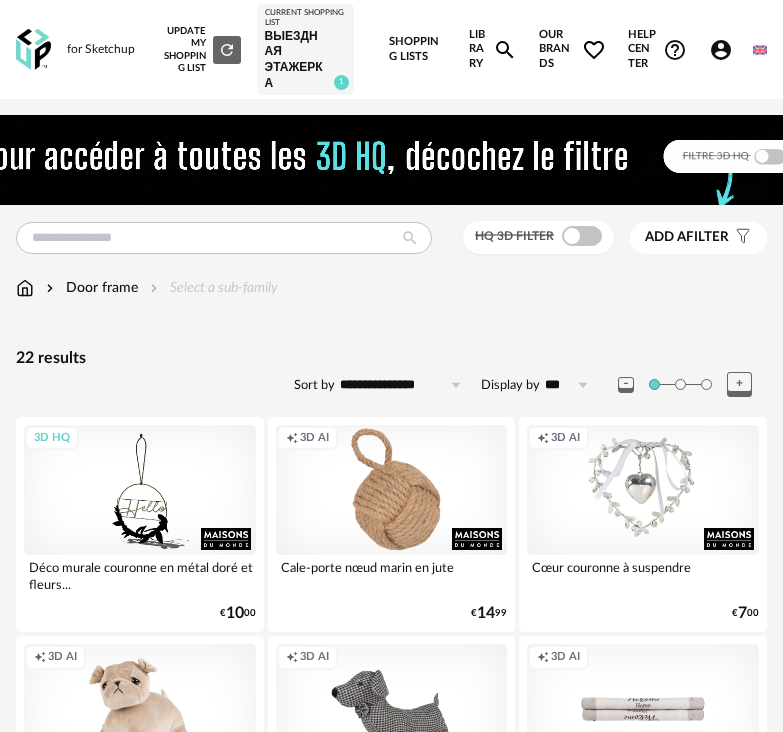 click on "**********" at bounding box center [391, 1233] 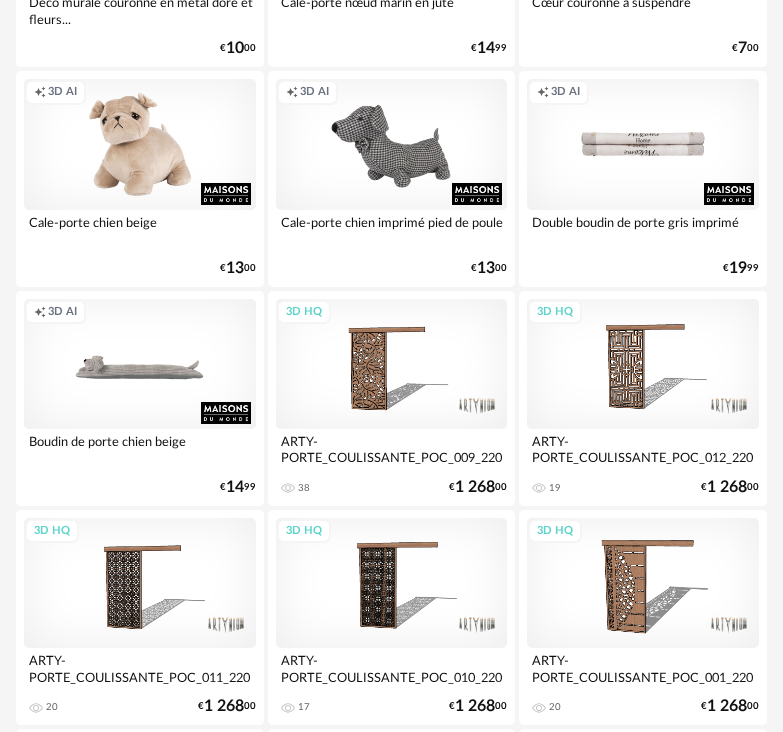 scroll, scrollTop: 665, scrollLeft: 0, axis: vertical 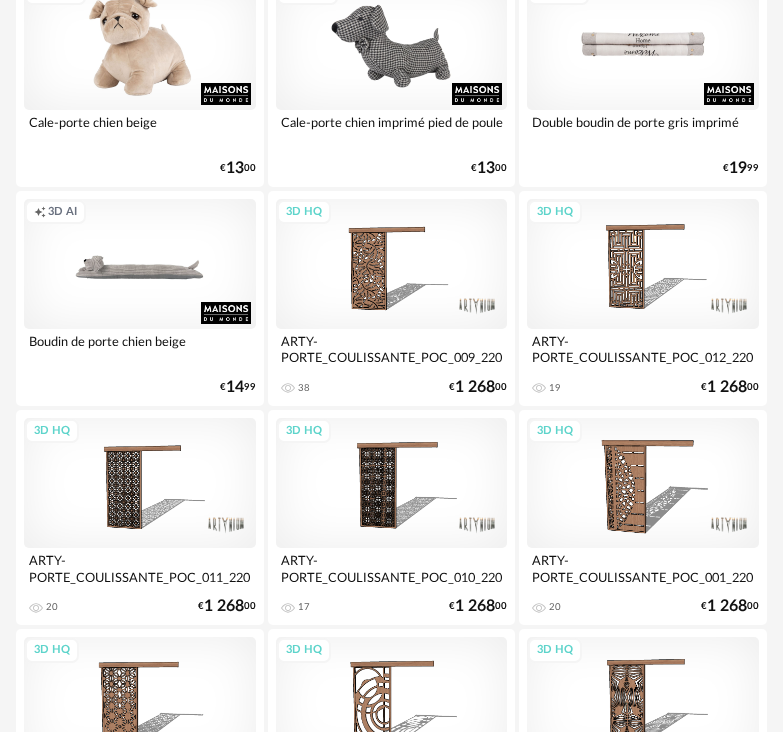 click on "3D HQ" at bounding box center [392, 264] 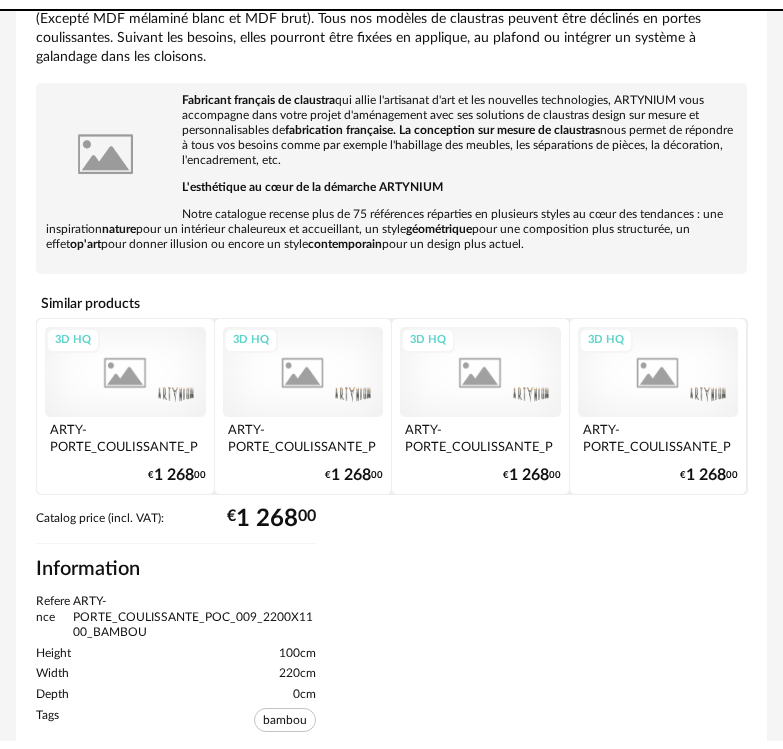 scroll, scrollTop: 0, scrollLeft: 0, axis: both 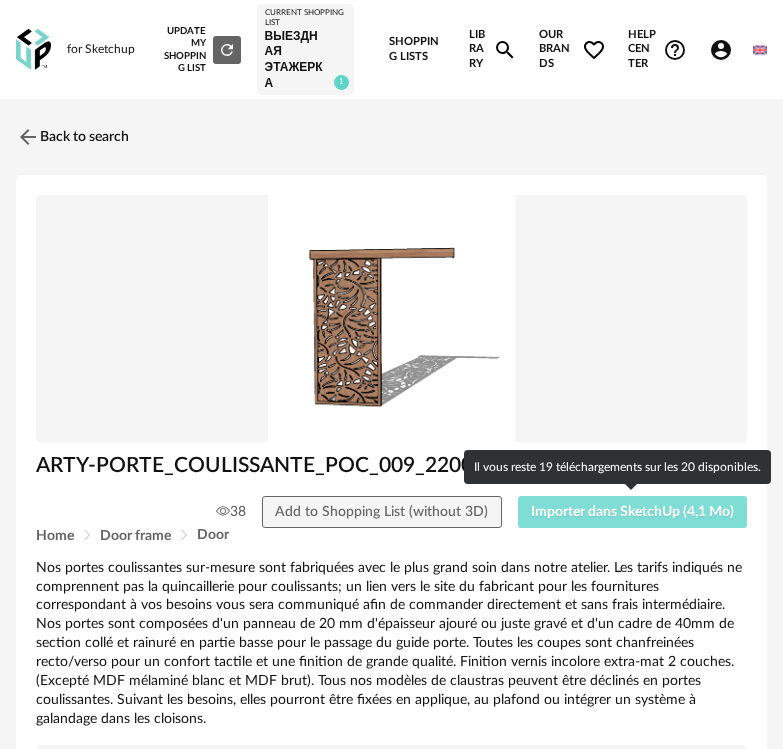 click on "Importer dans SketchUp (4,1 Mo)" at bounding box center [632, 512] 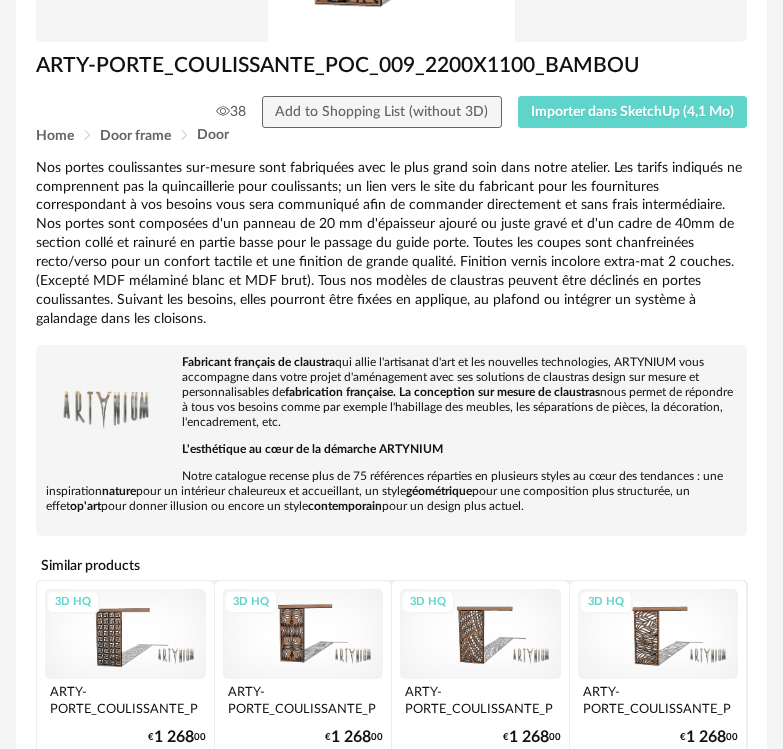 scroll, scrollTop: 0, scrollLeft: 0, axis: both 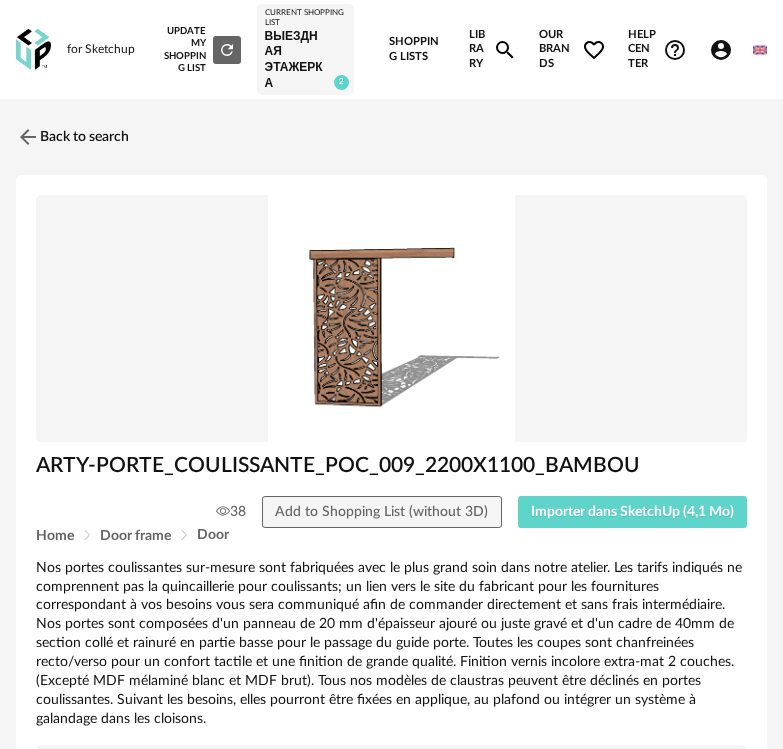 click at bounding box center (391, 318) 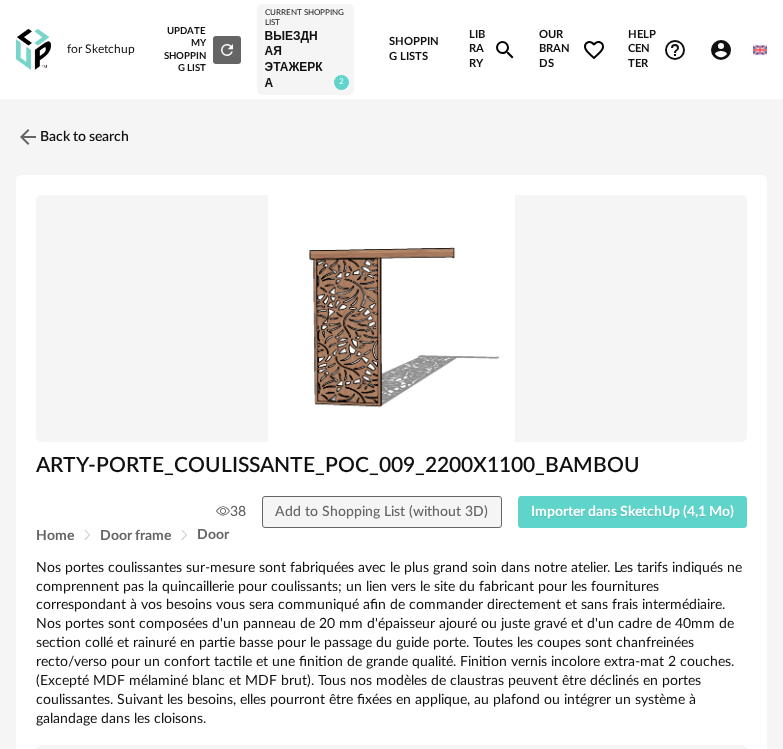 drag, startPoint x: 346, startPoint y: 341, endPoint x: 325, endPoint y: 332, distance: 22.847319 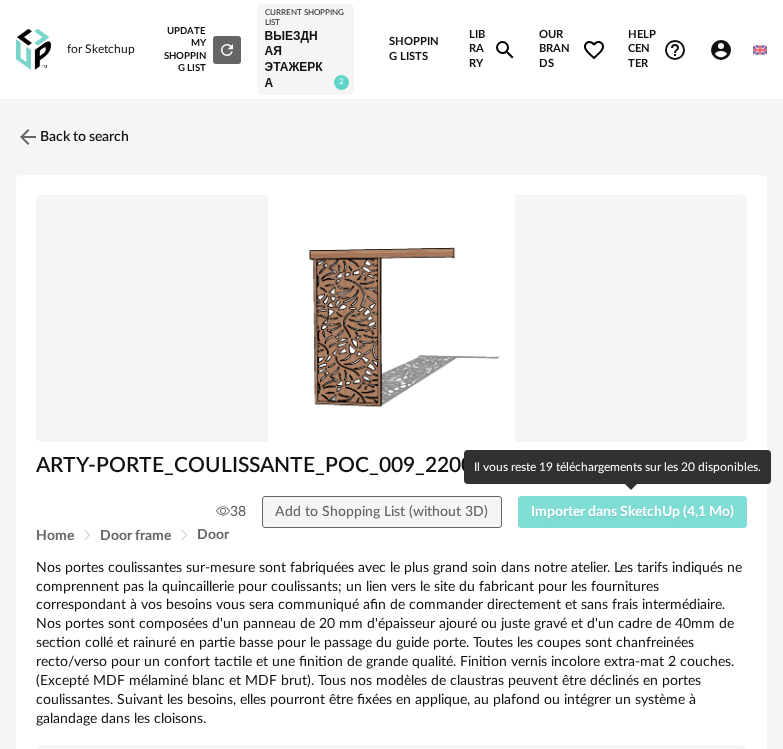click on "Importer dans SketchUp (4,1 Mo)" at bounding box center (632, 512) 